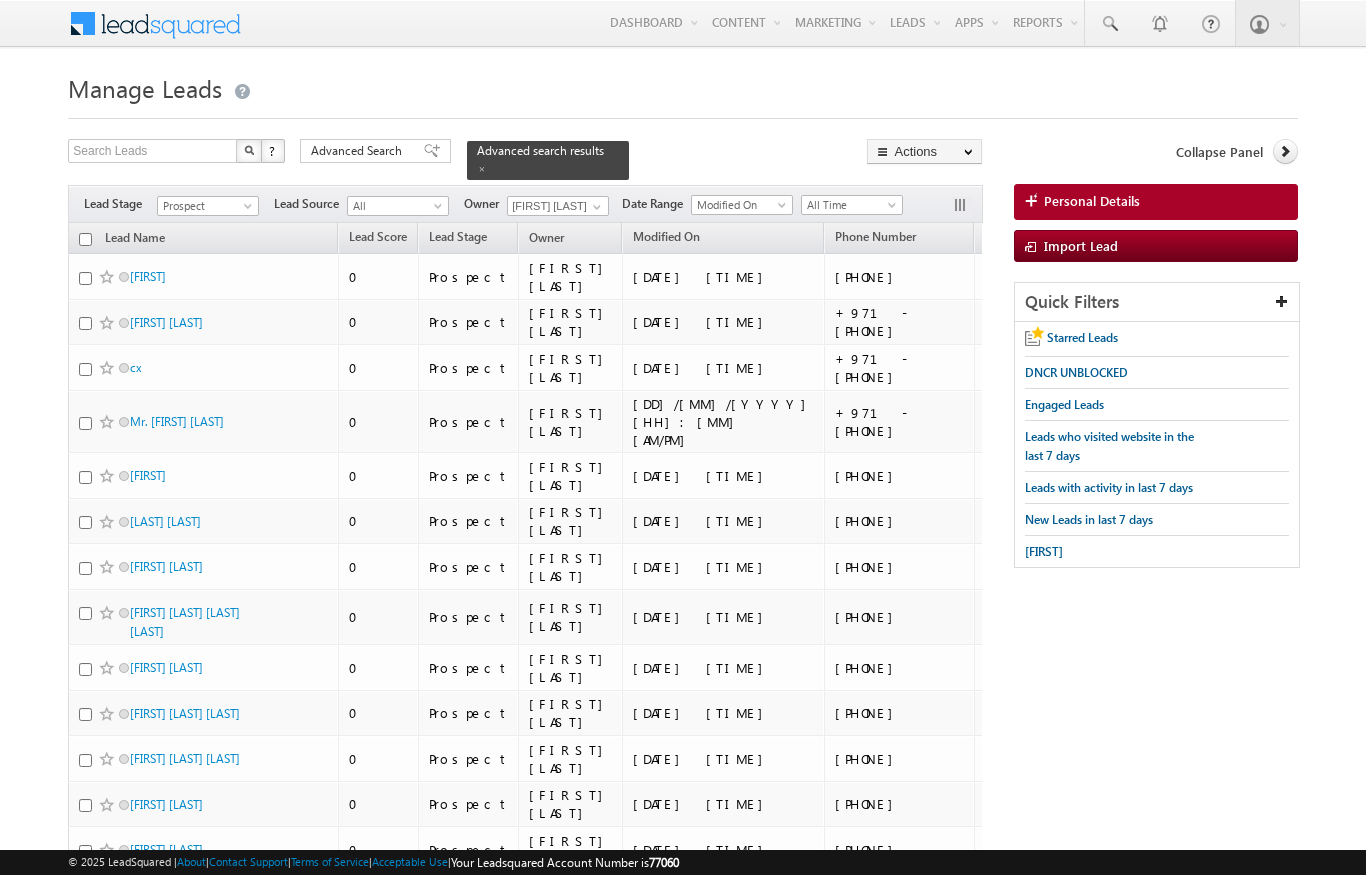 scroll, scrollTop: 0, scrollLeft: 0, axis: both 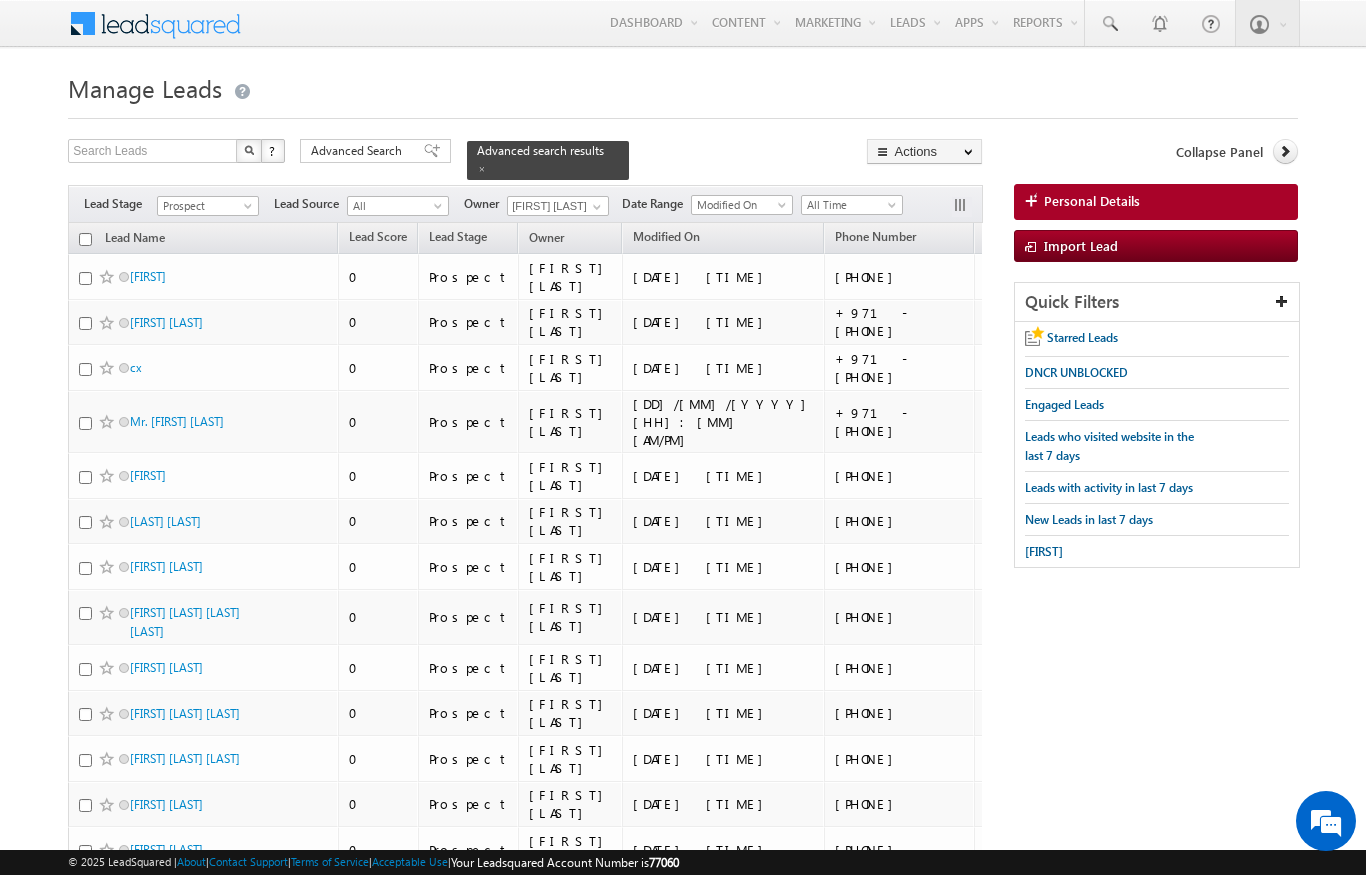click on "Prospect" at bounding box center [205, 206] 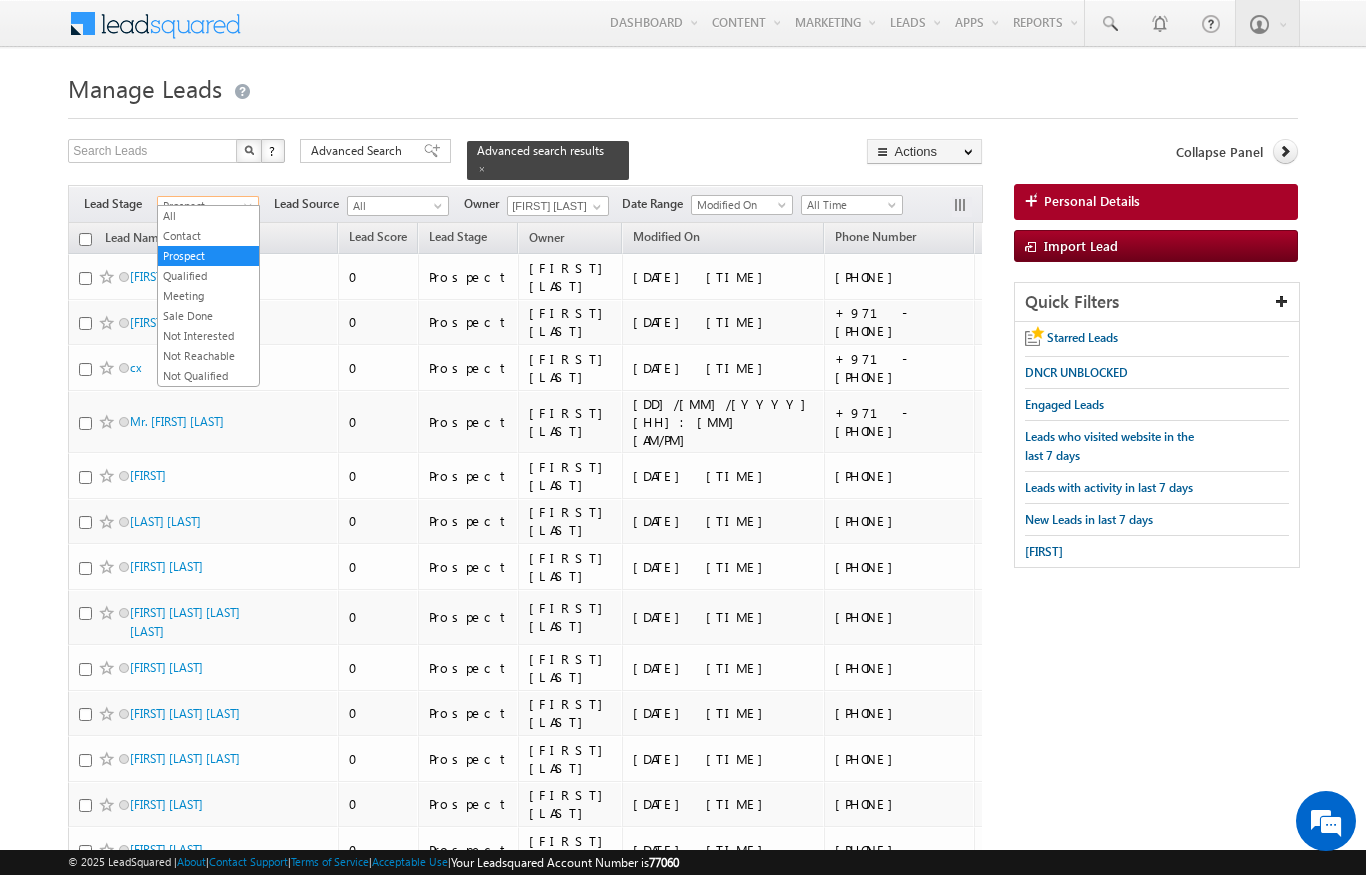 click on "Contact" at bounding box center [208, 236] 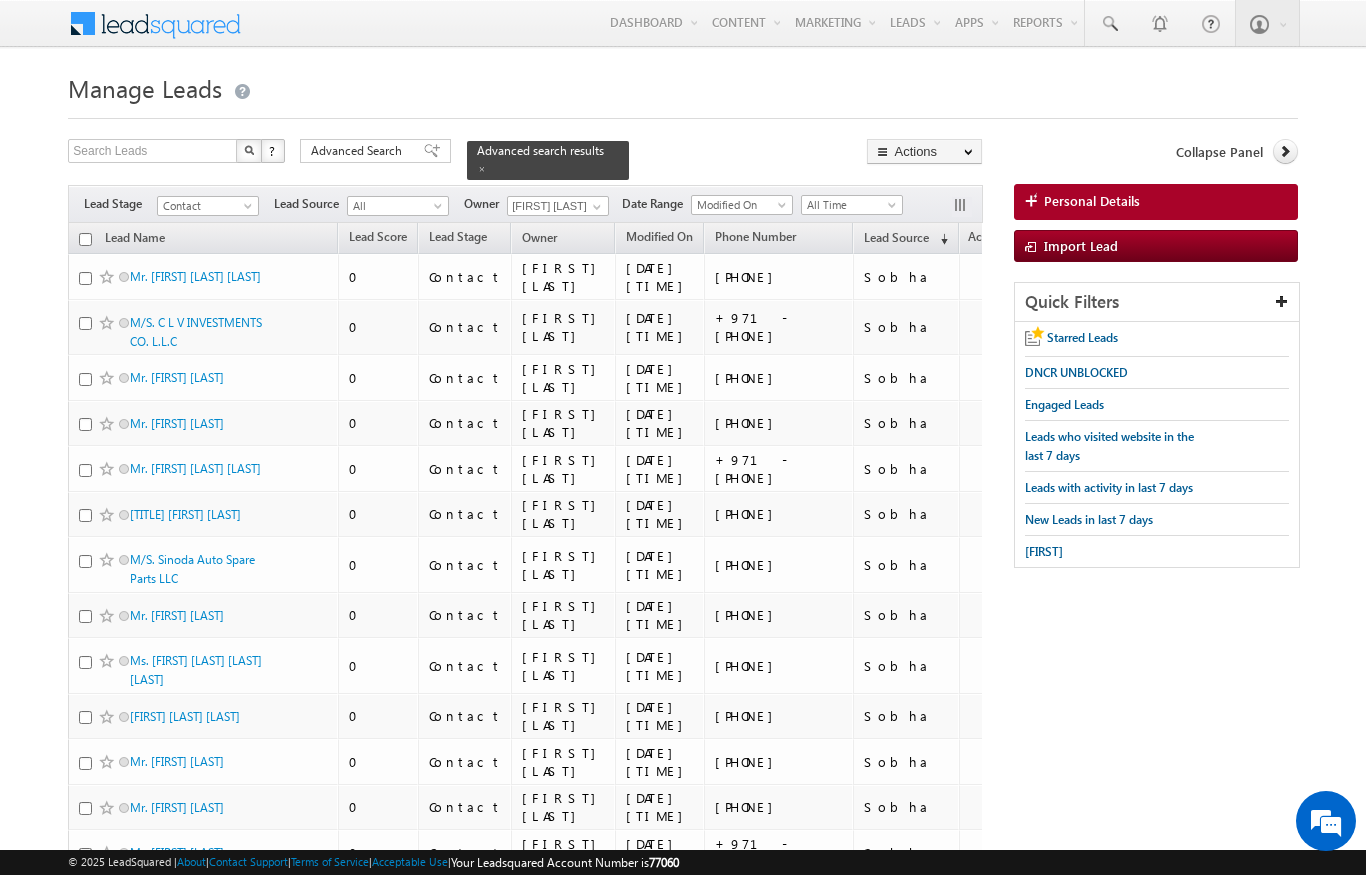 scroll, scrollTop: 0, scrollLeft: 0, axis: both 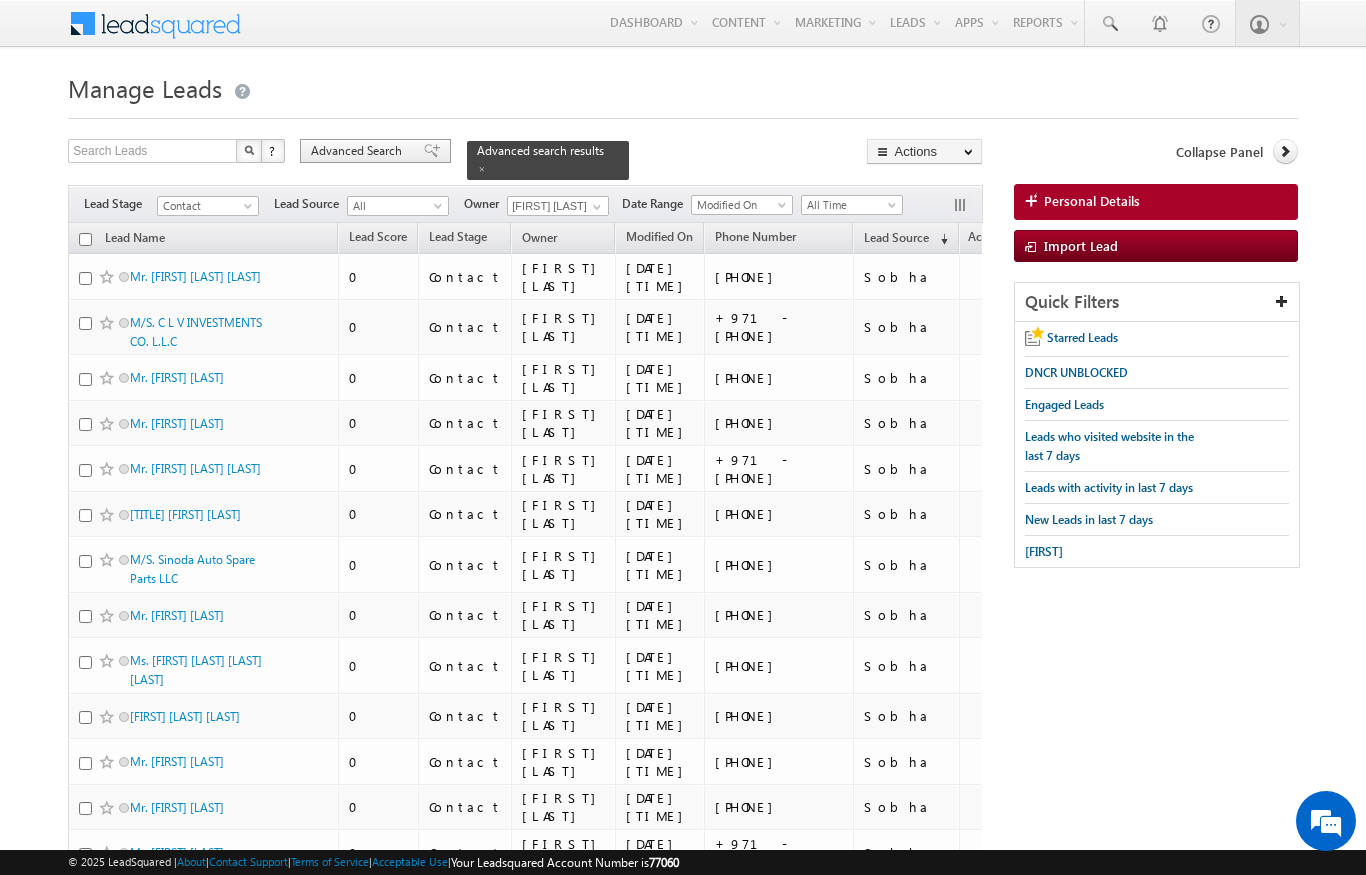 click on "Advanced Search" at bounding box center [359, 151] 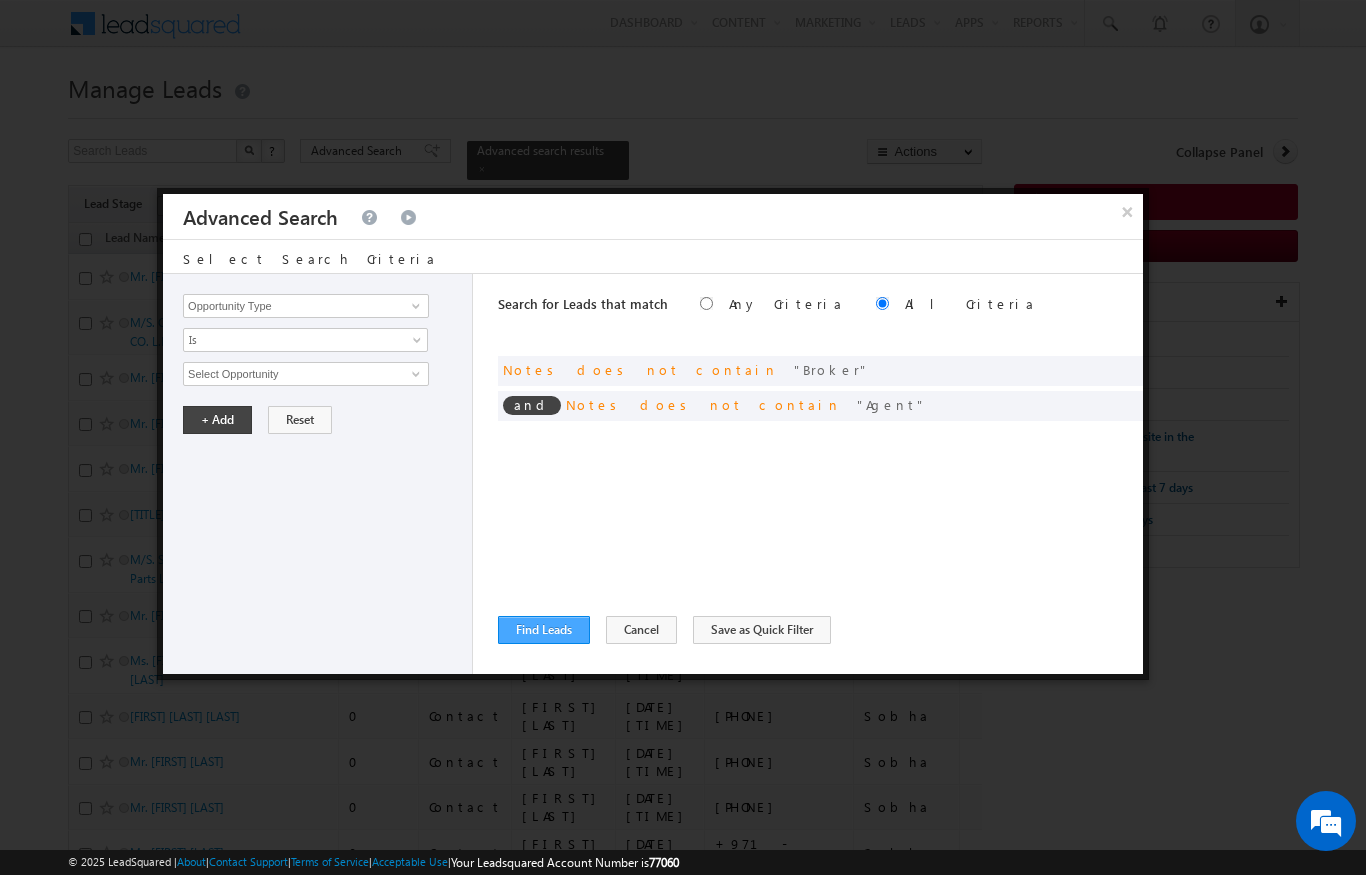 click on "Find Leads" at bounding box center [544, 630] 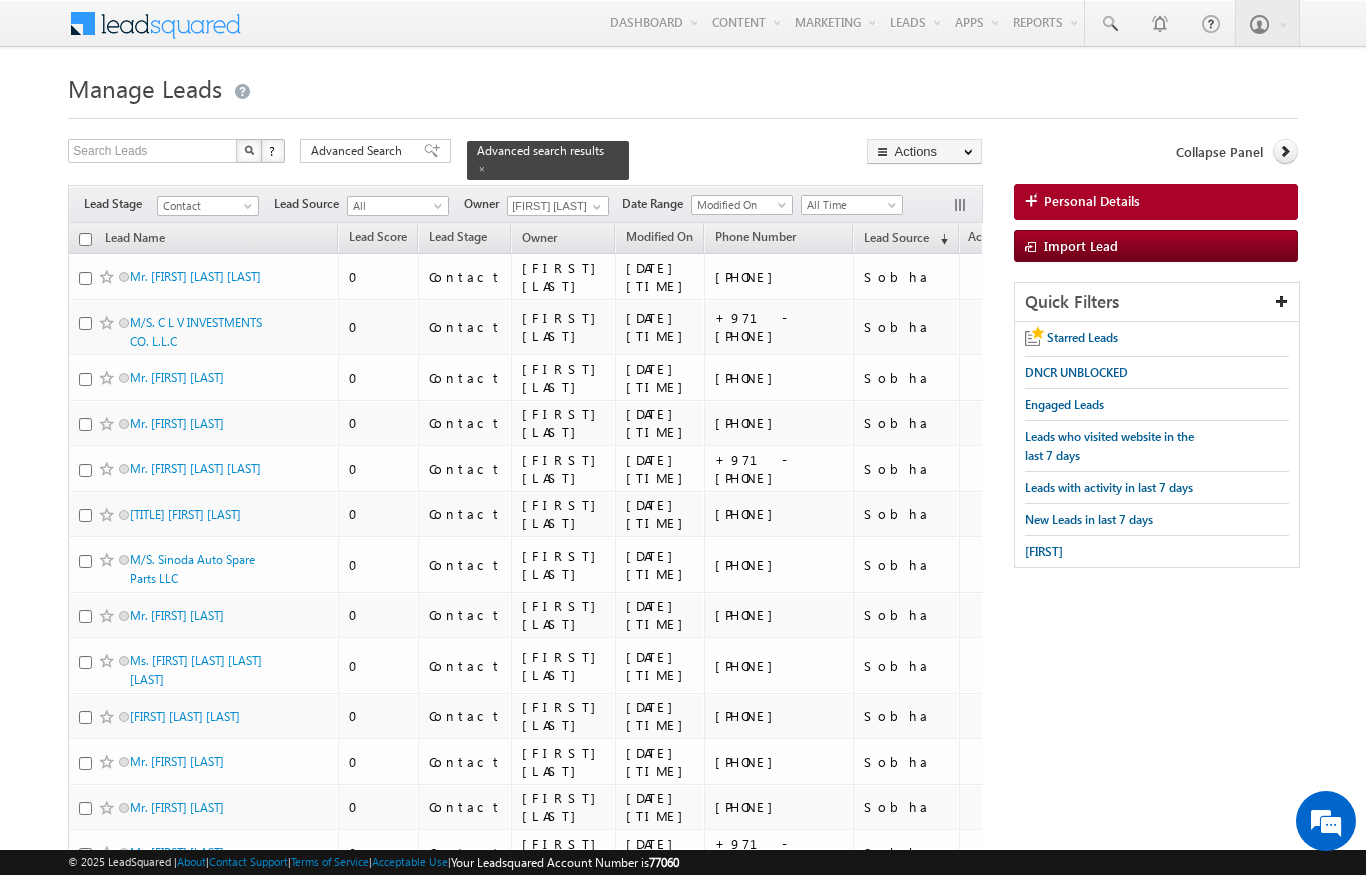 click on "All Time" at bounding box center [849, 205] 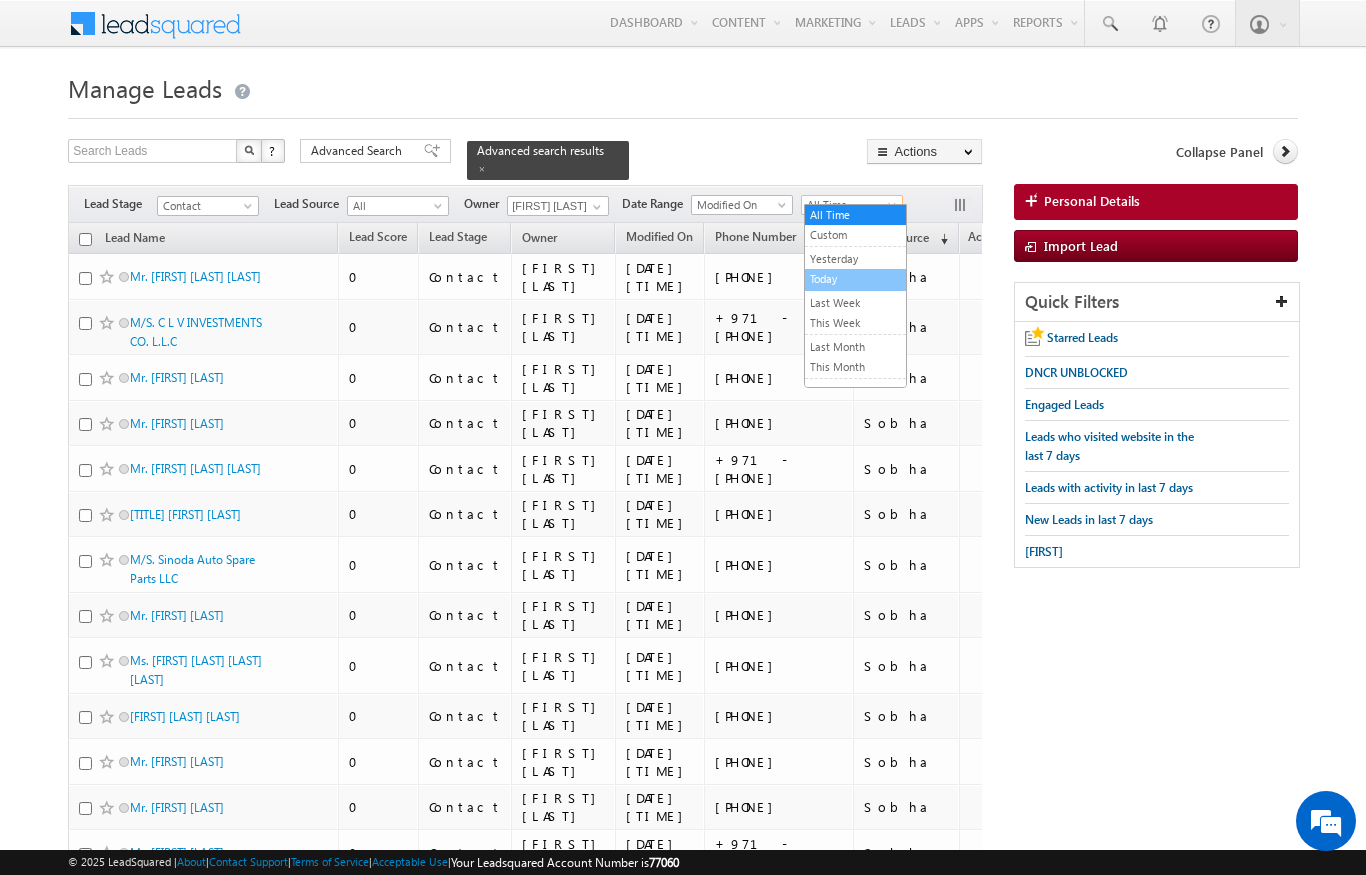 click on "Today" at bounding box center [855, 279] 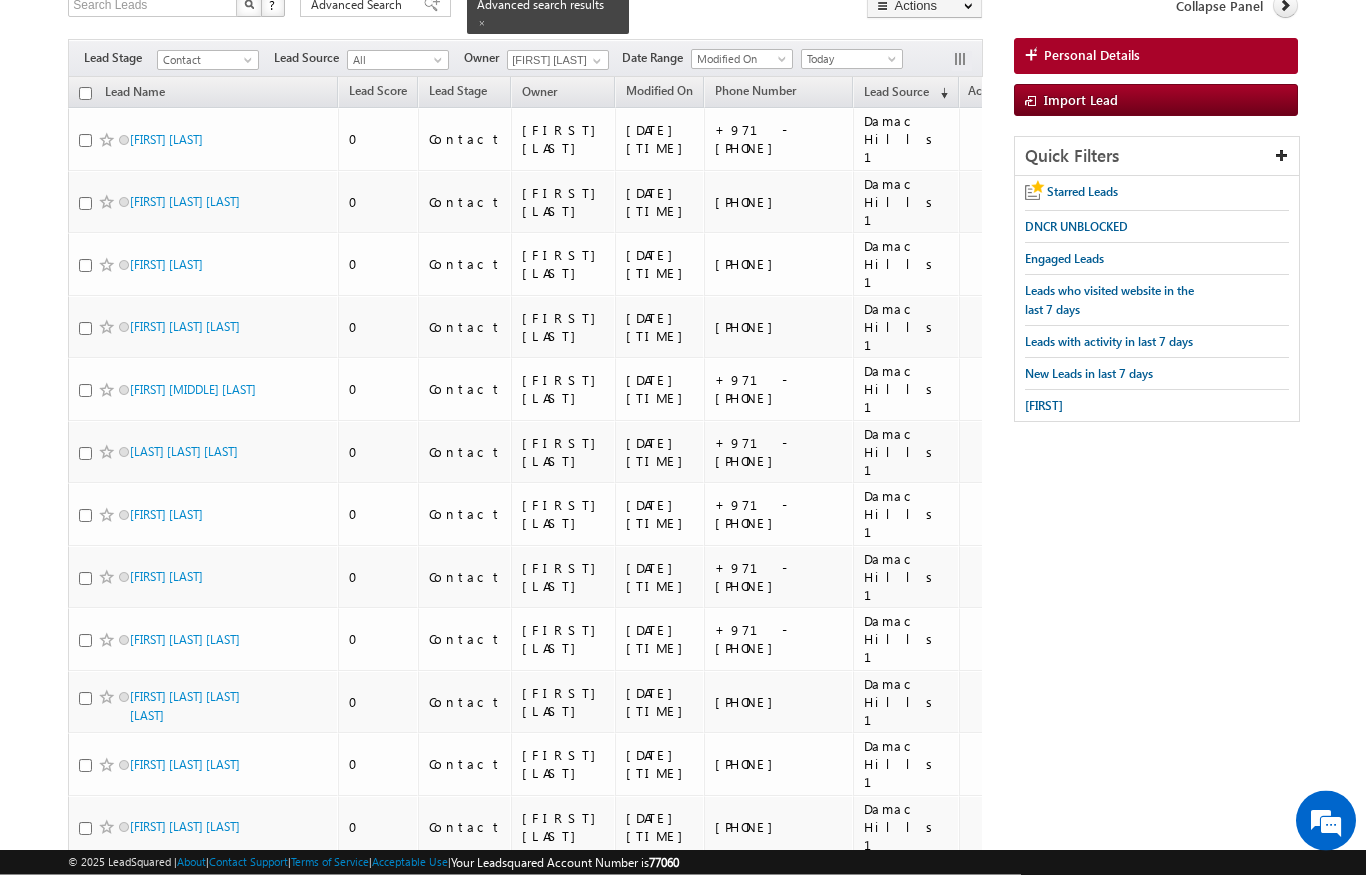 scroll, scrollTop: 0, scrollLeft: 0, axis: both 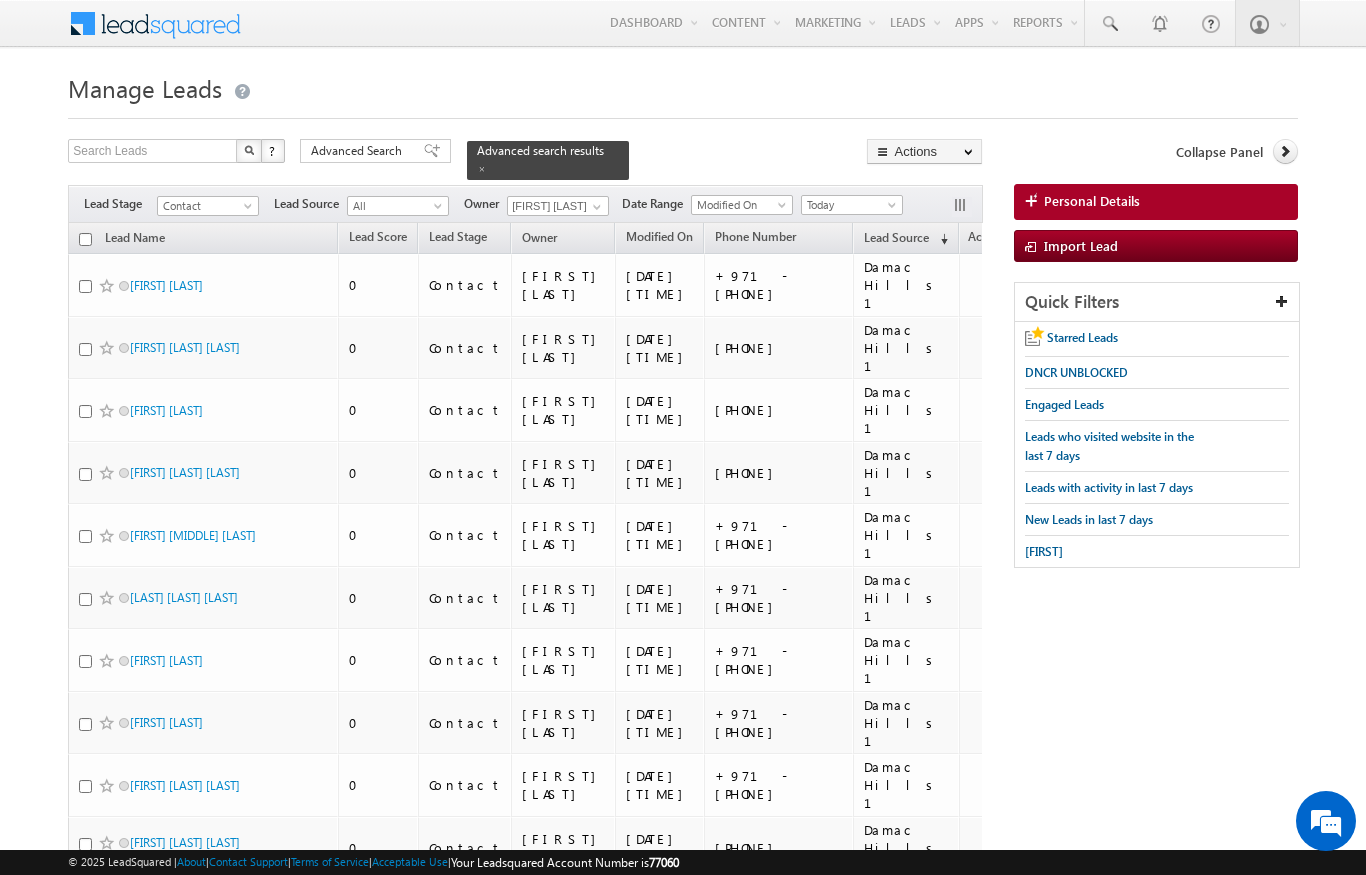 click at bounding box center [85, 239] 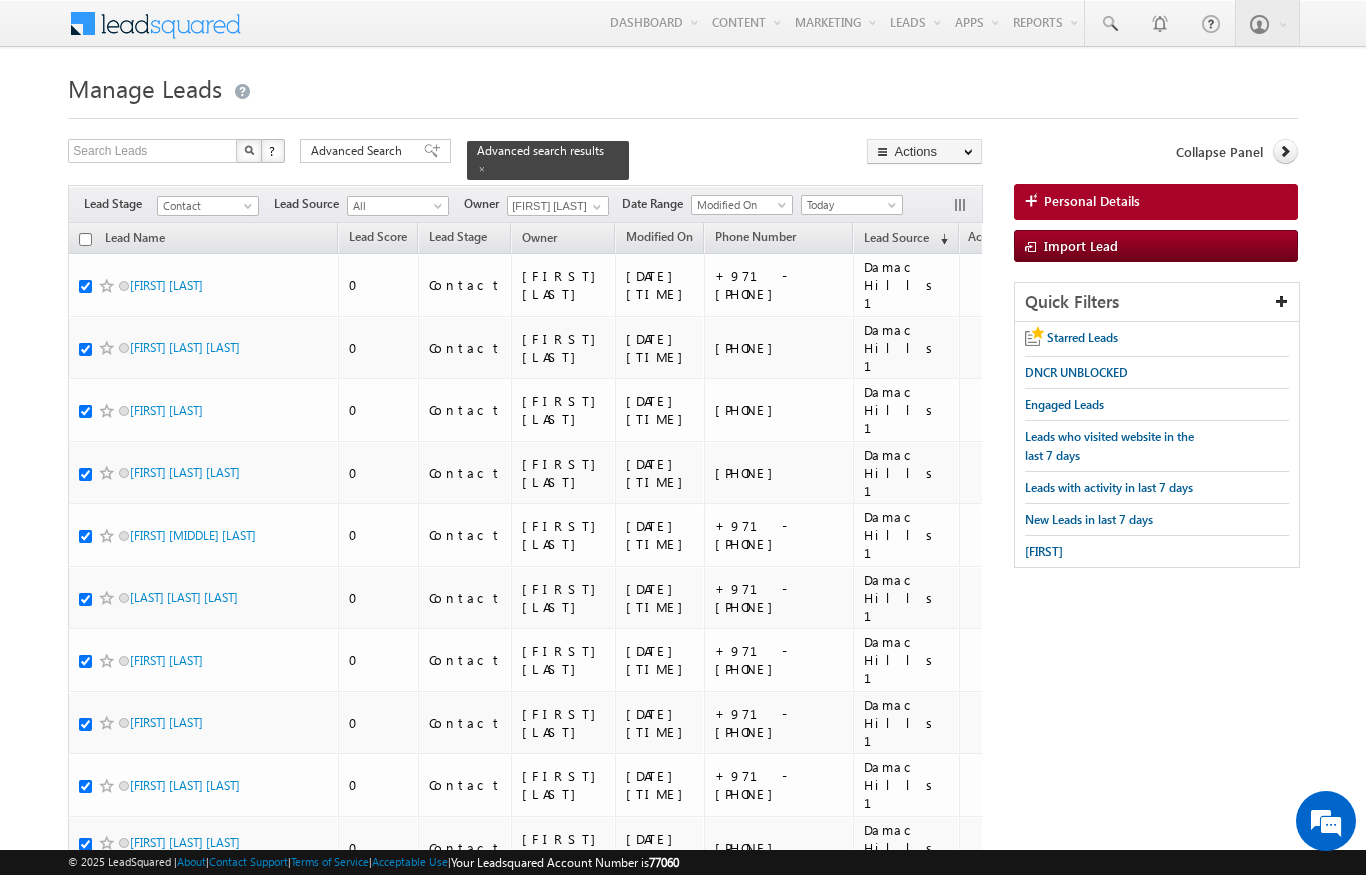 checkbox on "true" 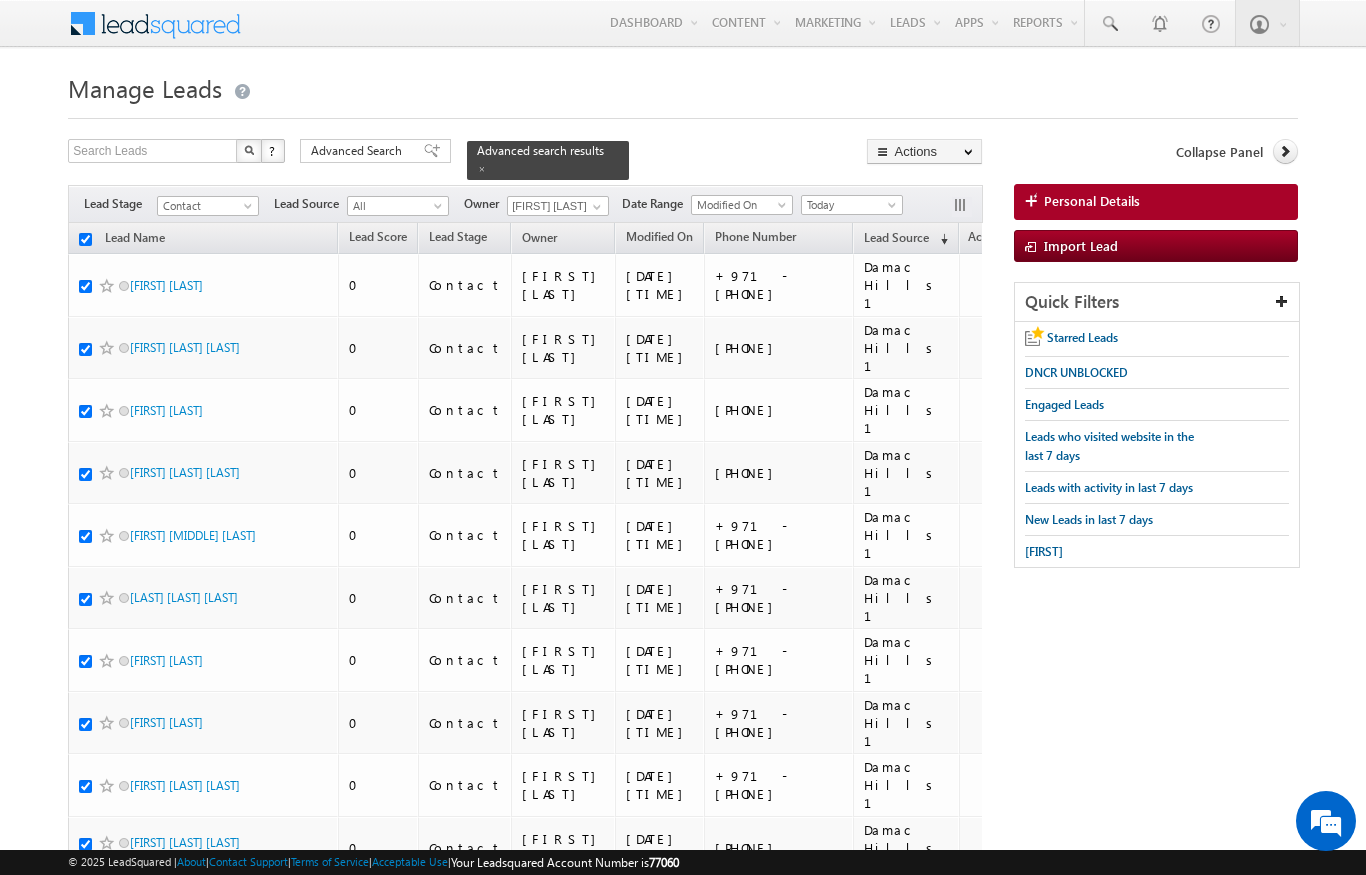 checkbox on "true" 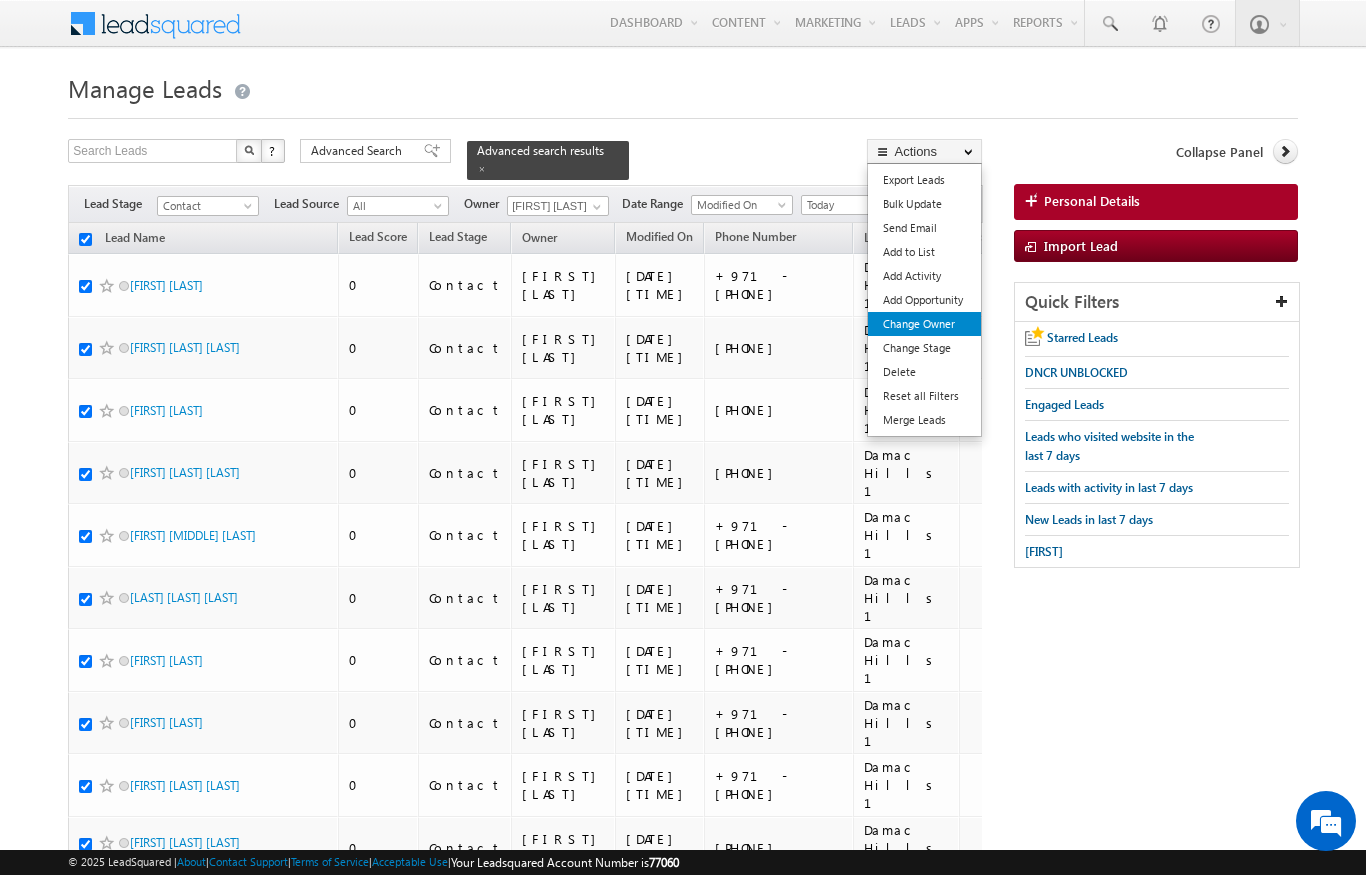 click on "Change Owner" at bounding box center [924, 324] 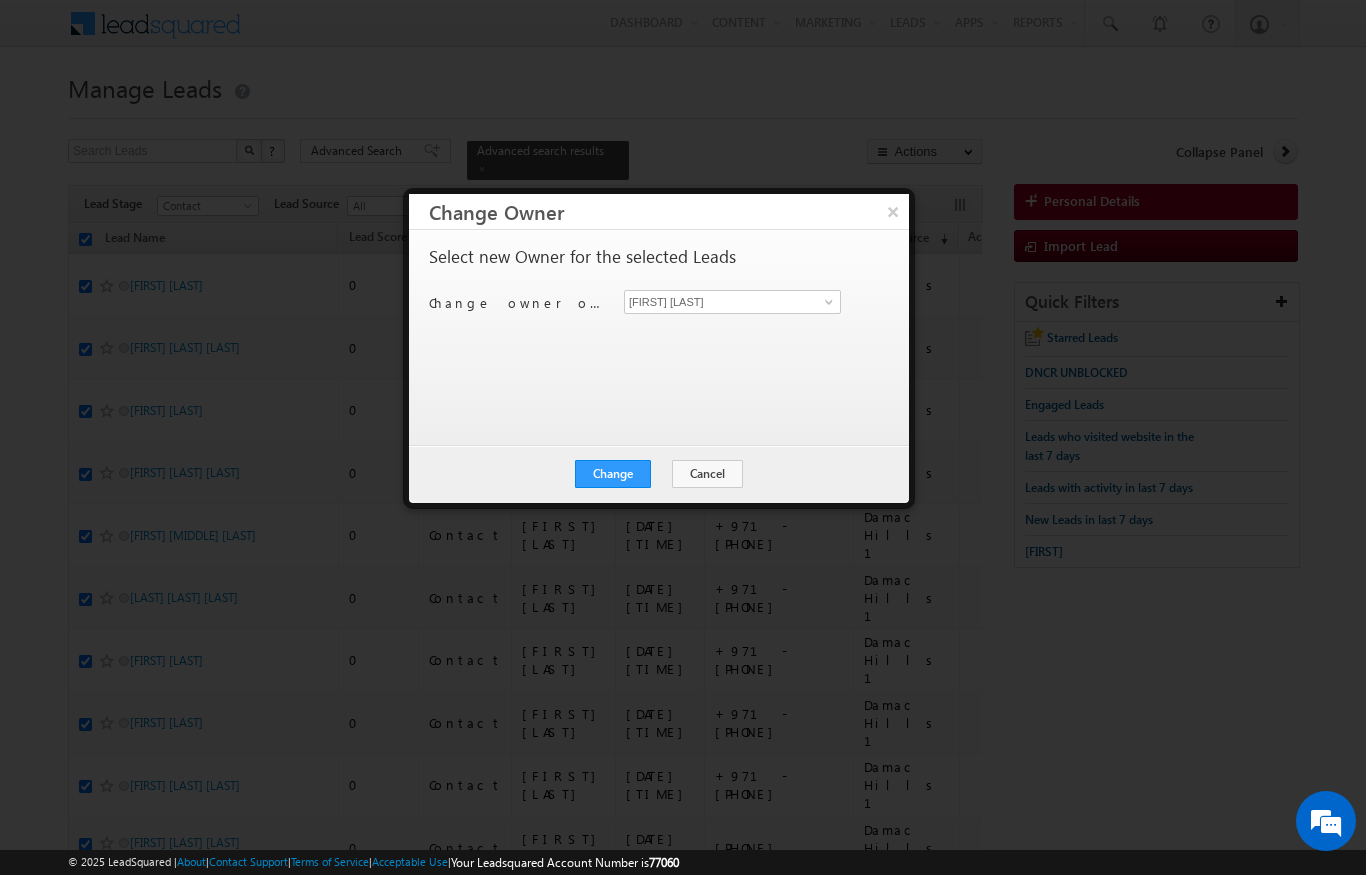 click on "[FIRST] [LAST]" at bounding box center [744, 302] 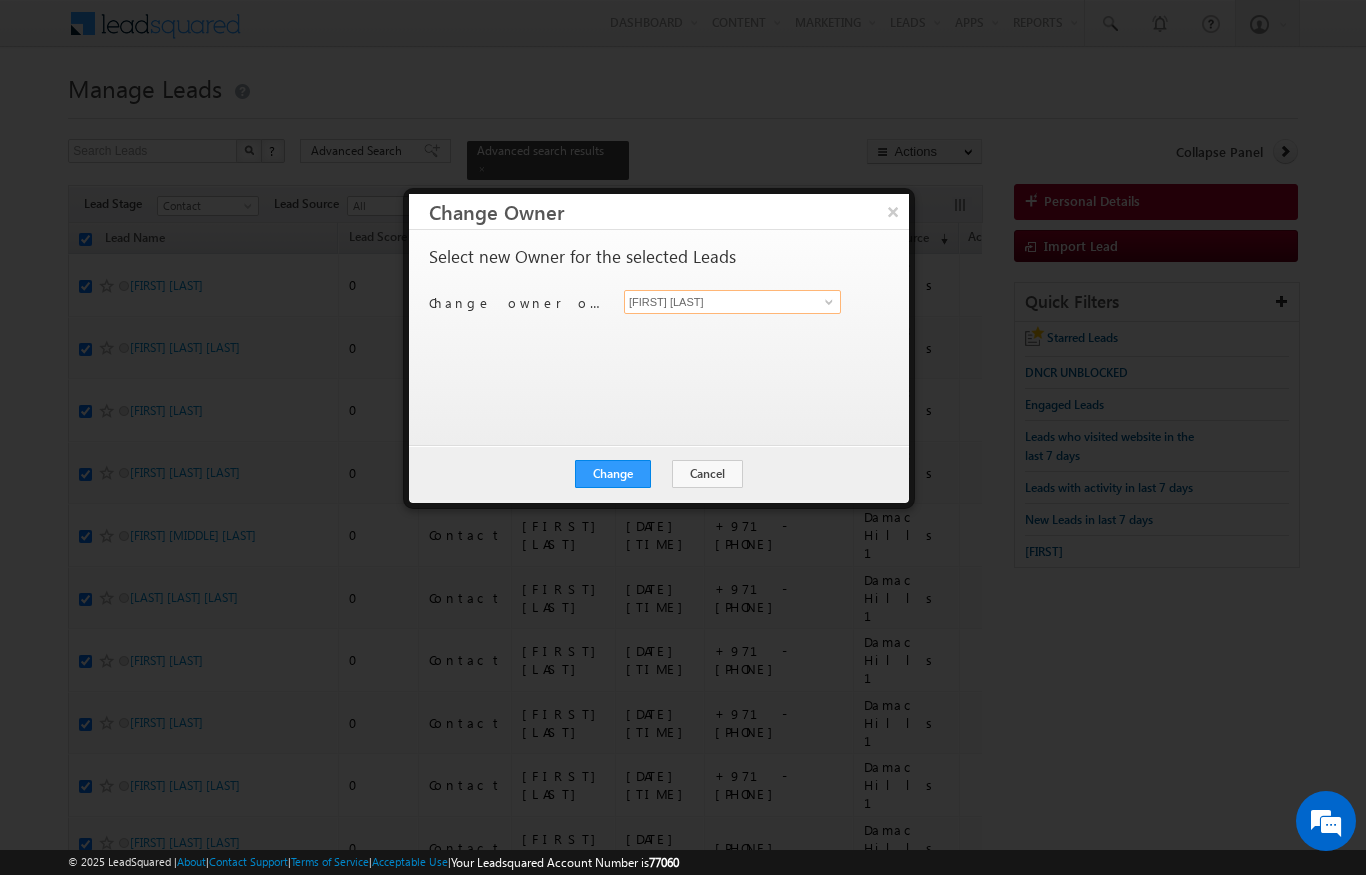 click on "[FIRST] [LAST]" at bounding box center [732, 302] 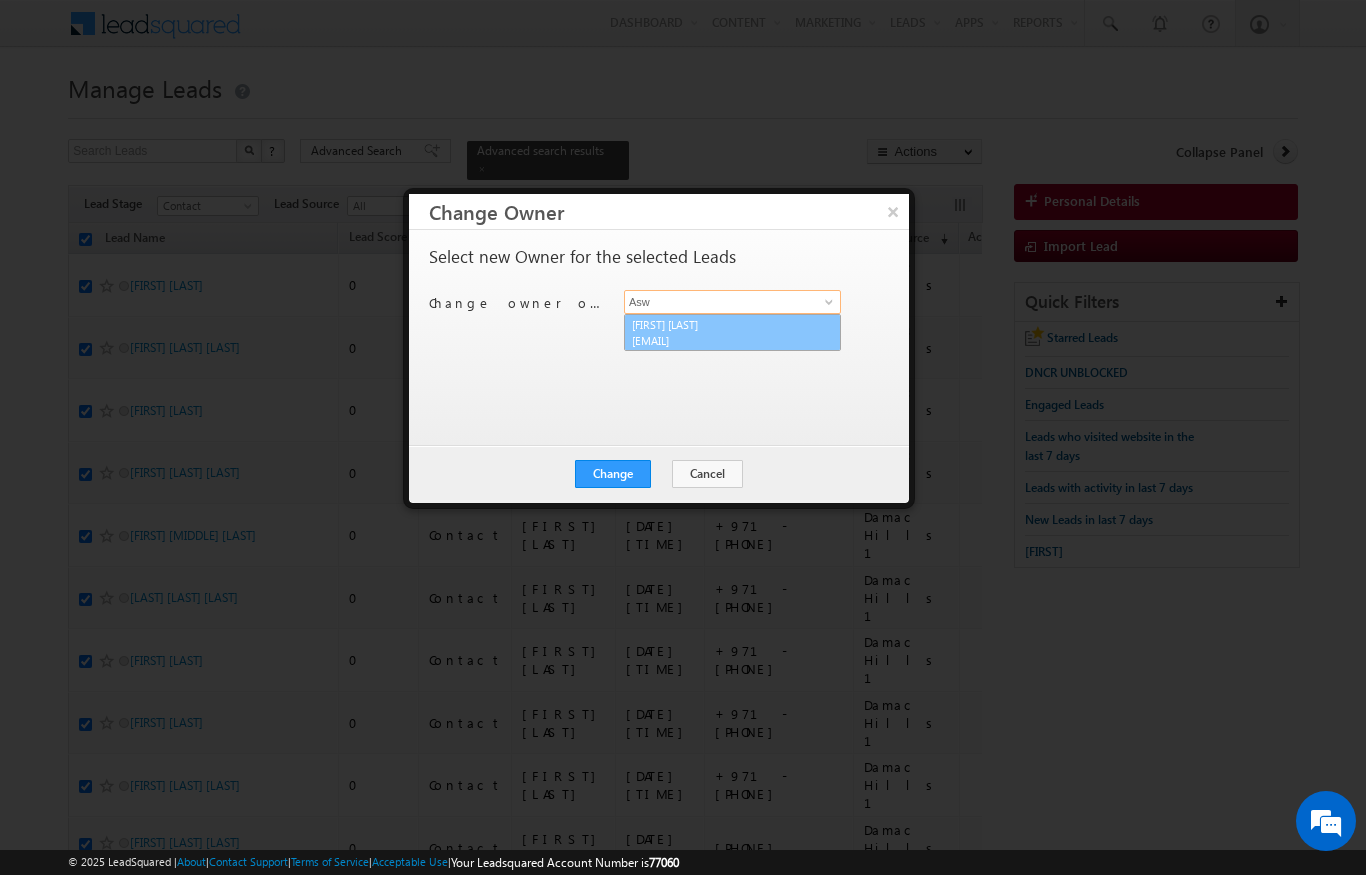 click on "[FIRST] [LAST] [EMAIL]" at bounding box center [732, 333] 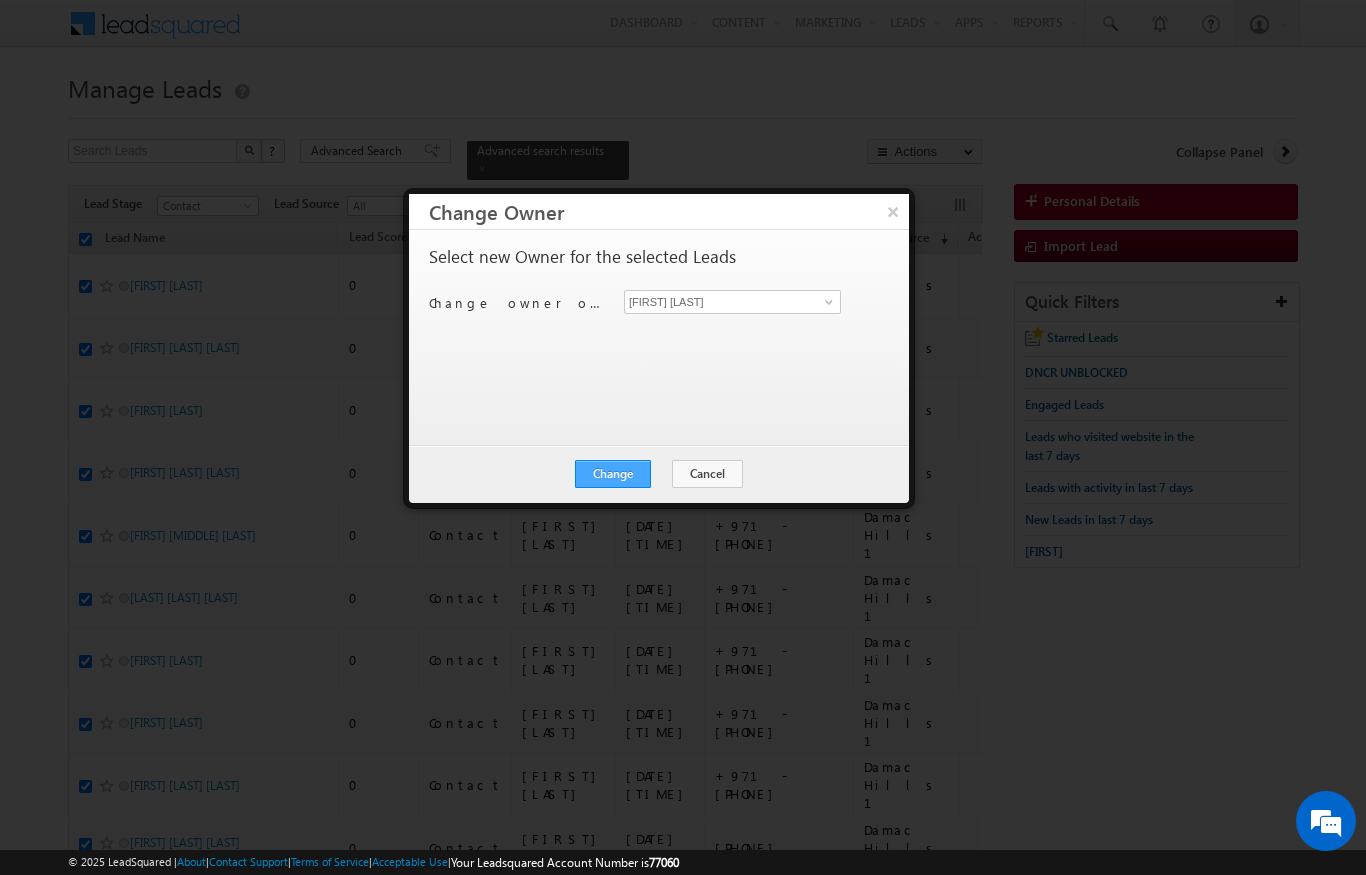click on "Change" at bounding box center [613, 474] 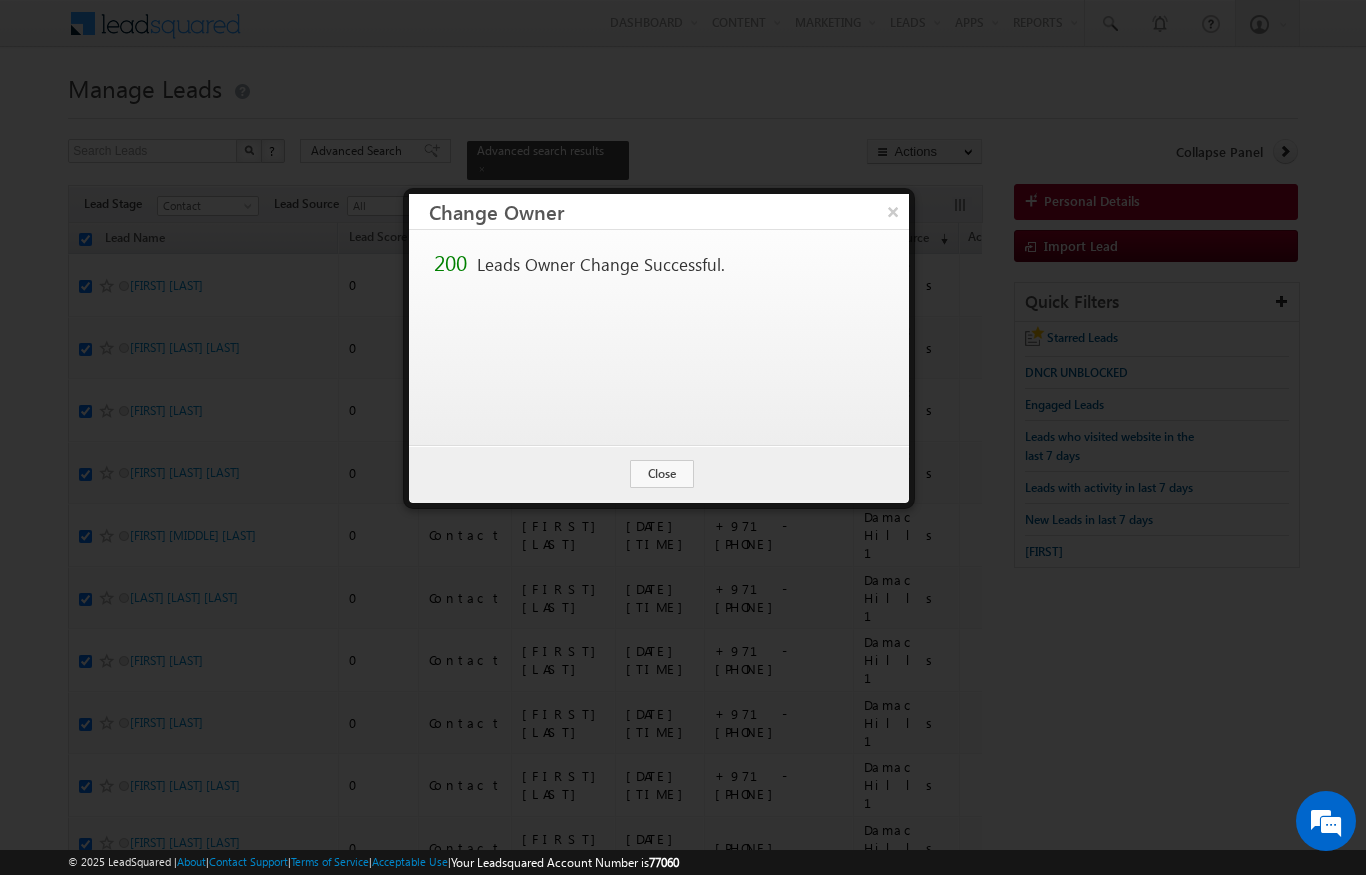 click on "×
Change Owner
200         Leads Owner Change Successful.
Change
Cancel
Close" at bounding box center [659, 348] 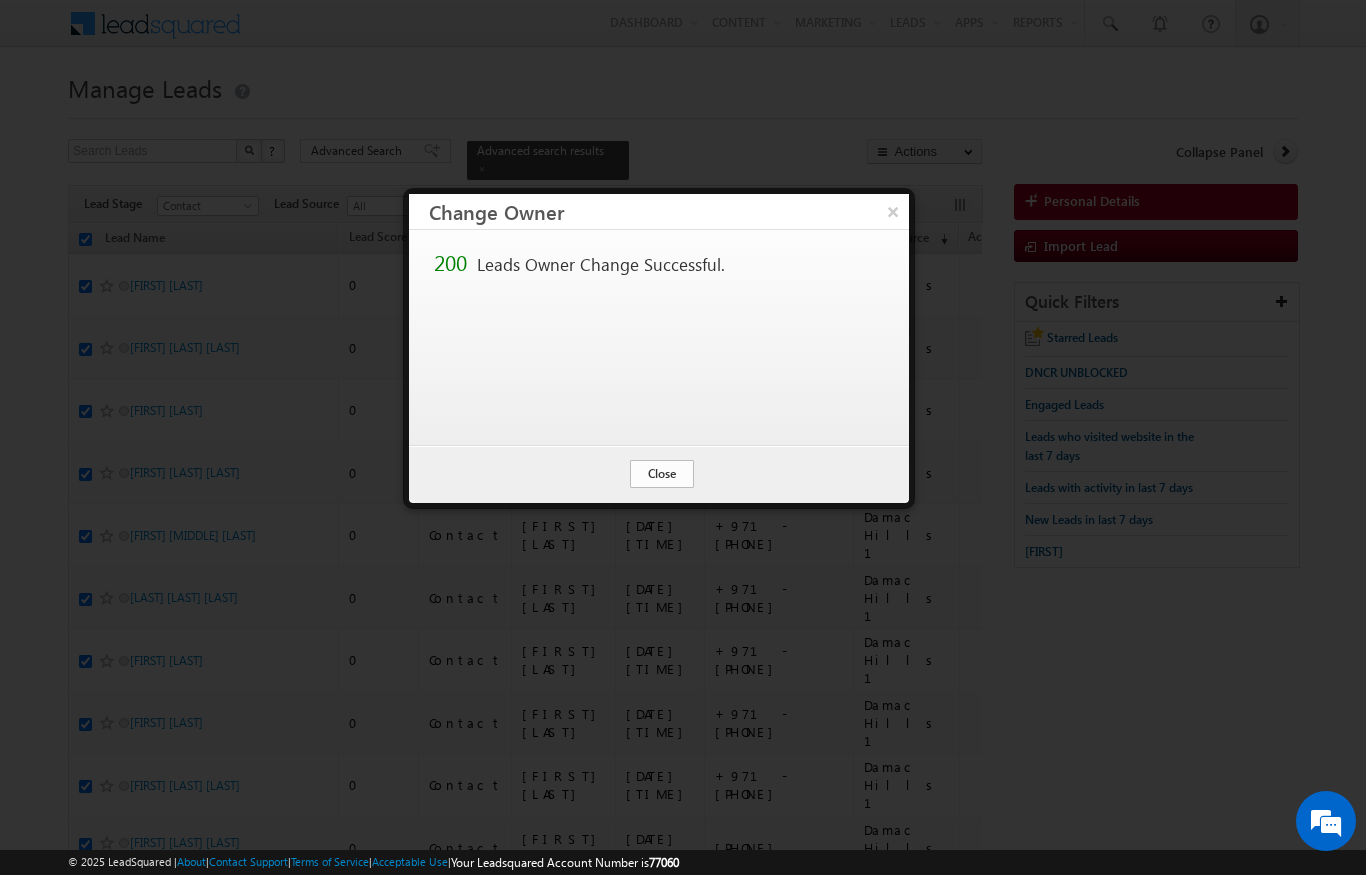 click on "Close" at bounding box center [662, 474] 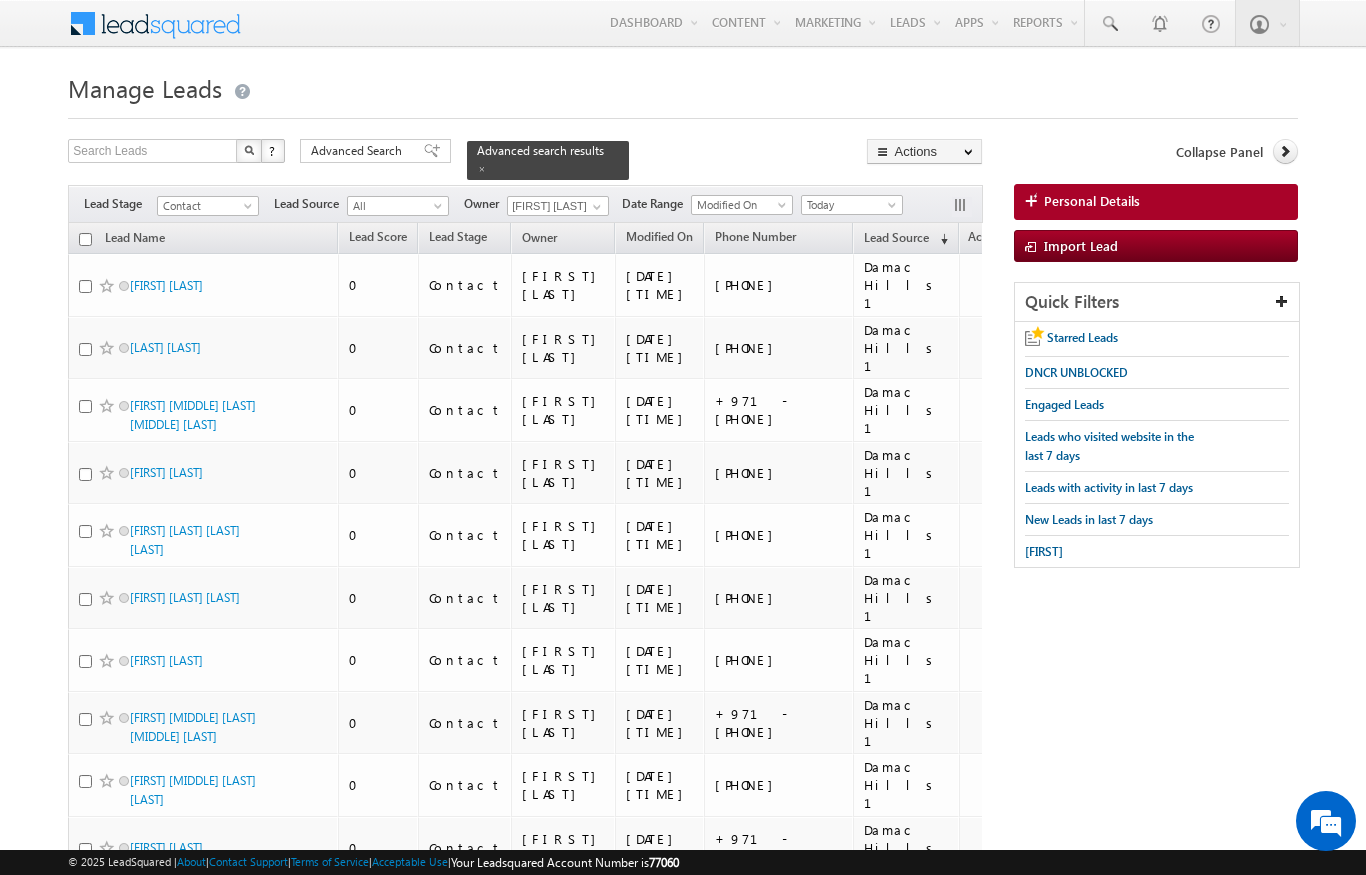 click on "Lead Name" at bounding box center (203, 238) 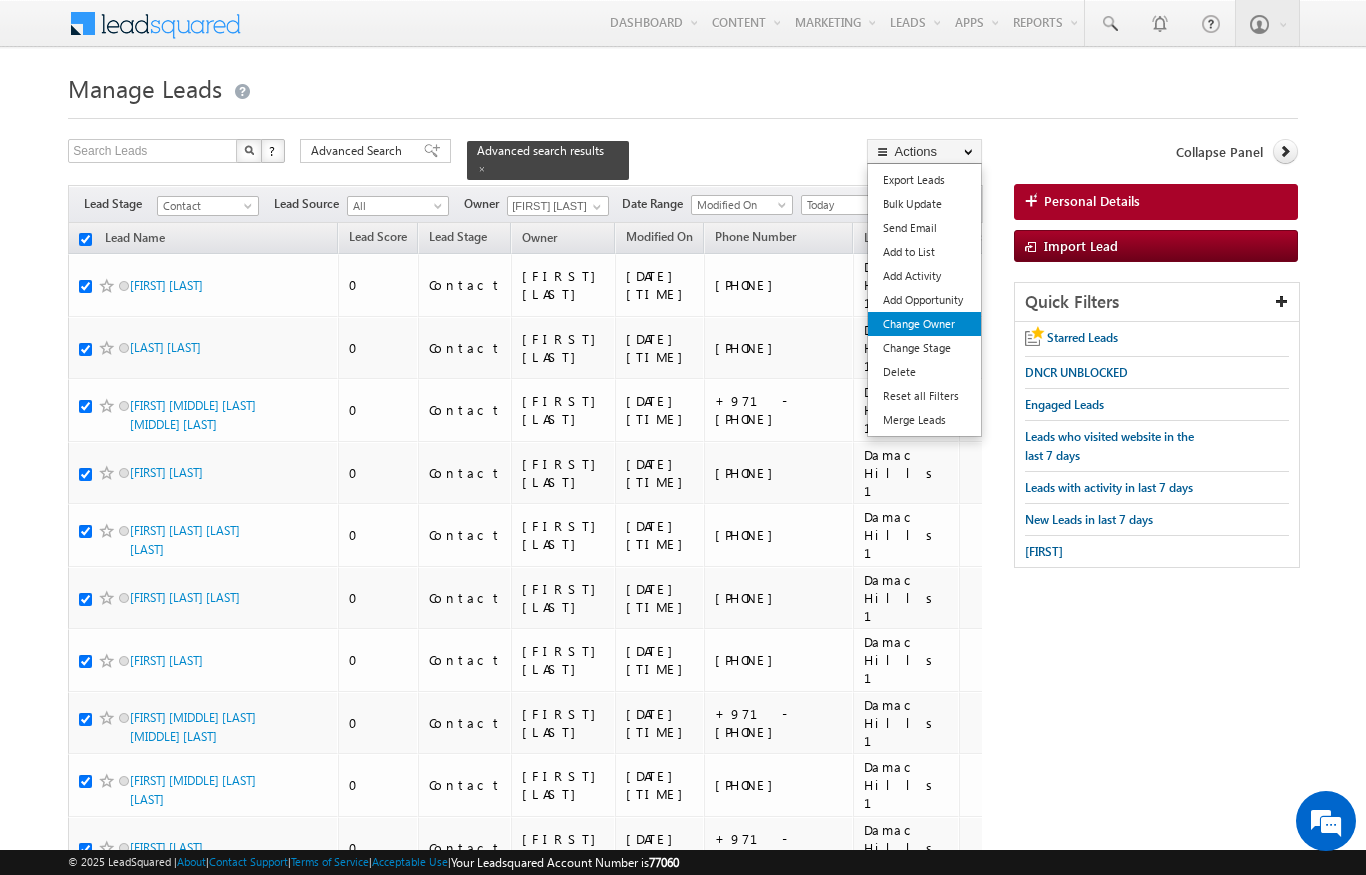 click on "Change Owner" at bounding box center [924, 324] 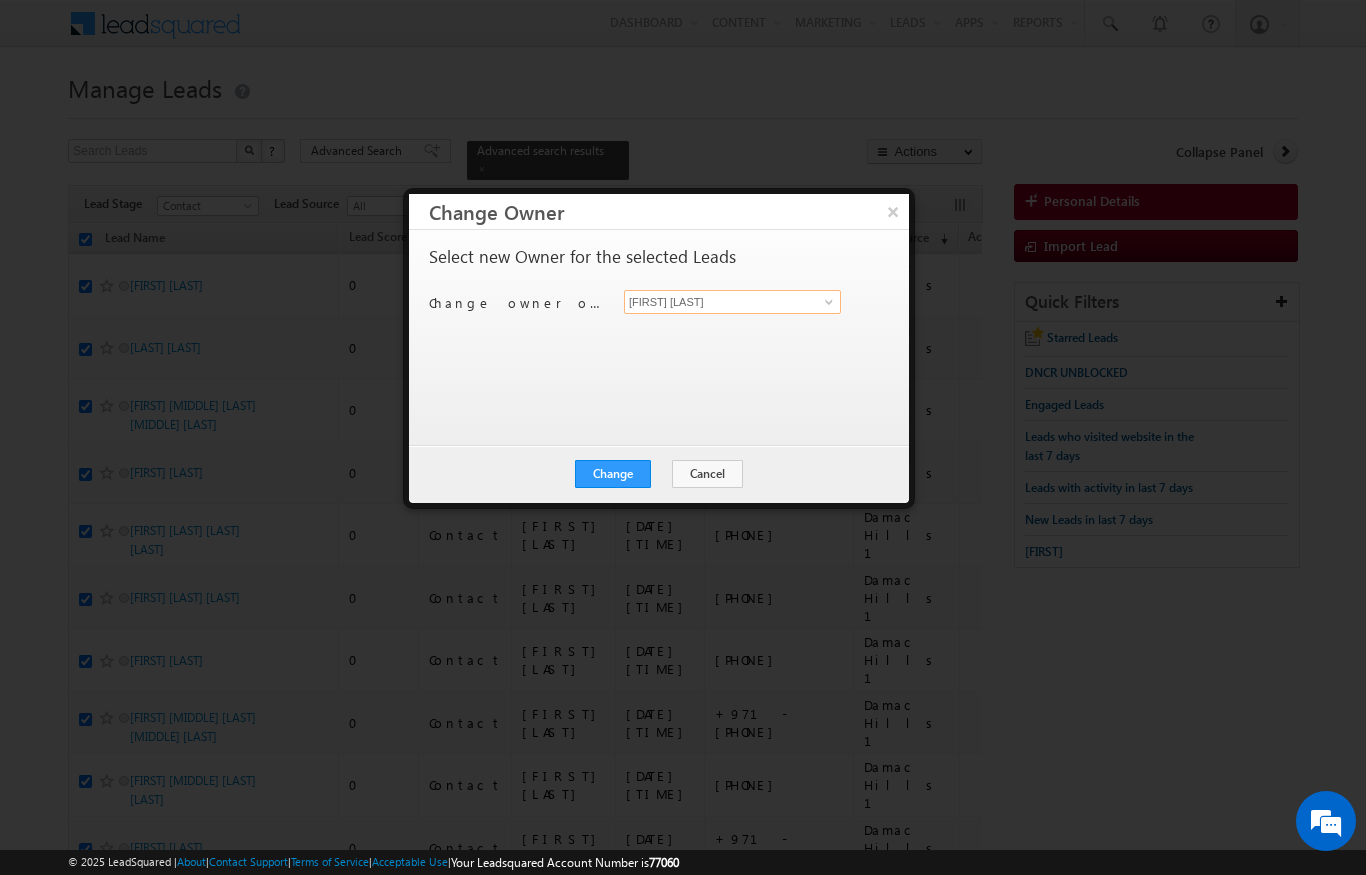 click on "[FIRST] [LAST]" at bounding box center [732, 302] 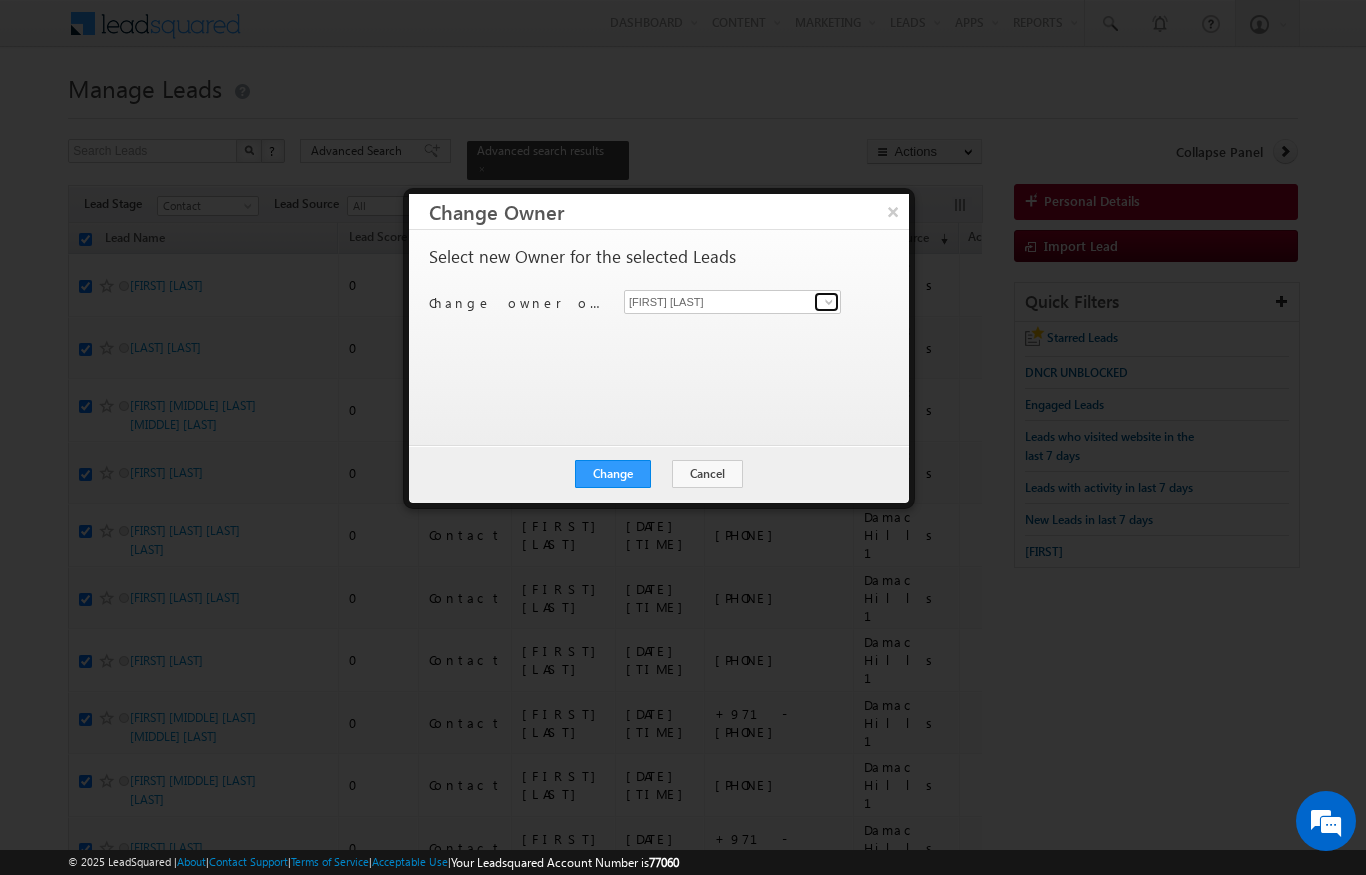 click at bounding box center [829, 302] 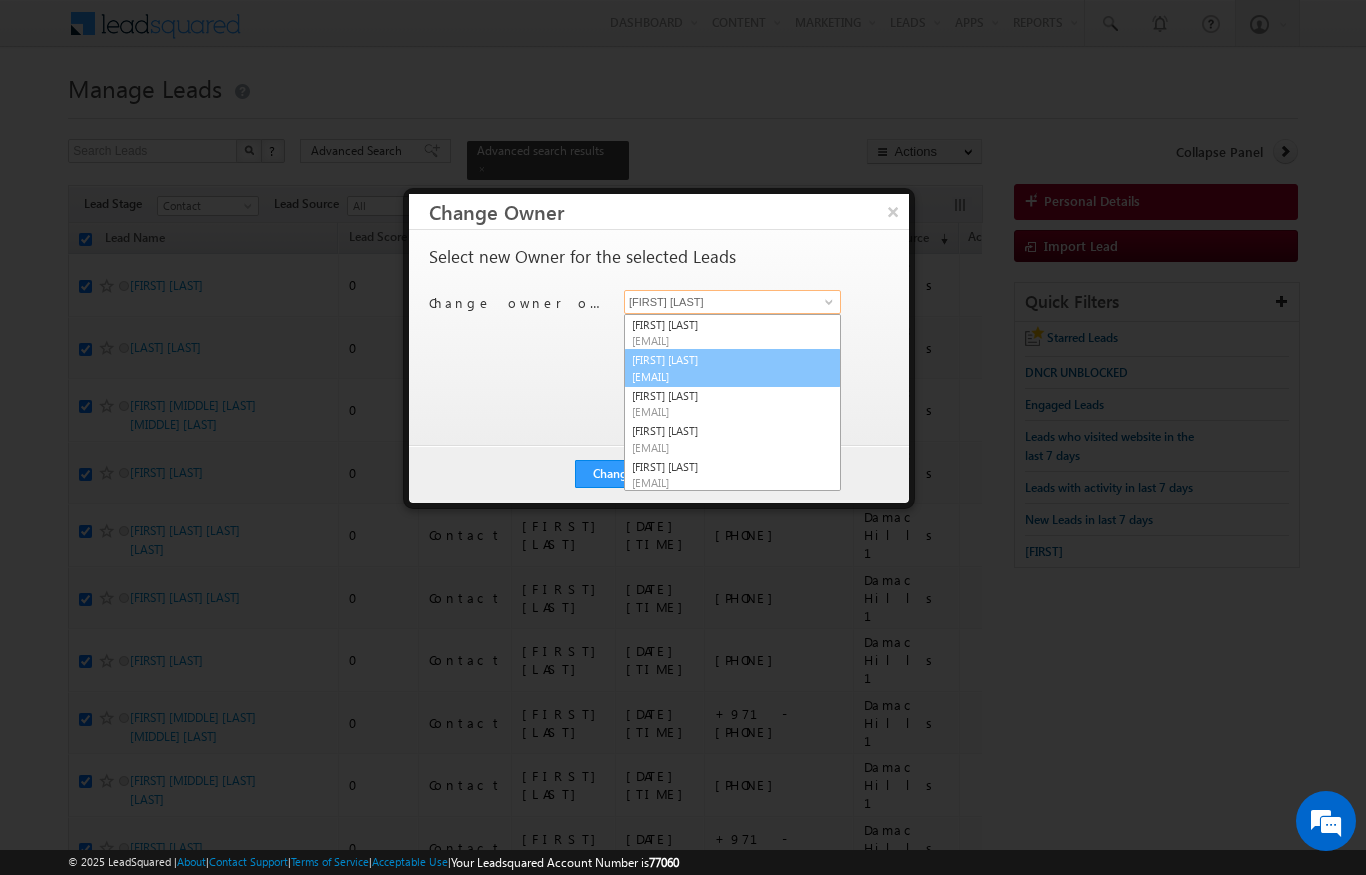 click on "[FIRST] [LAST] [EMAIL]" at bounding box center [732, 368] 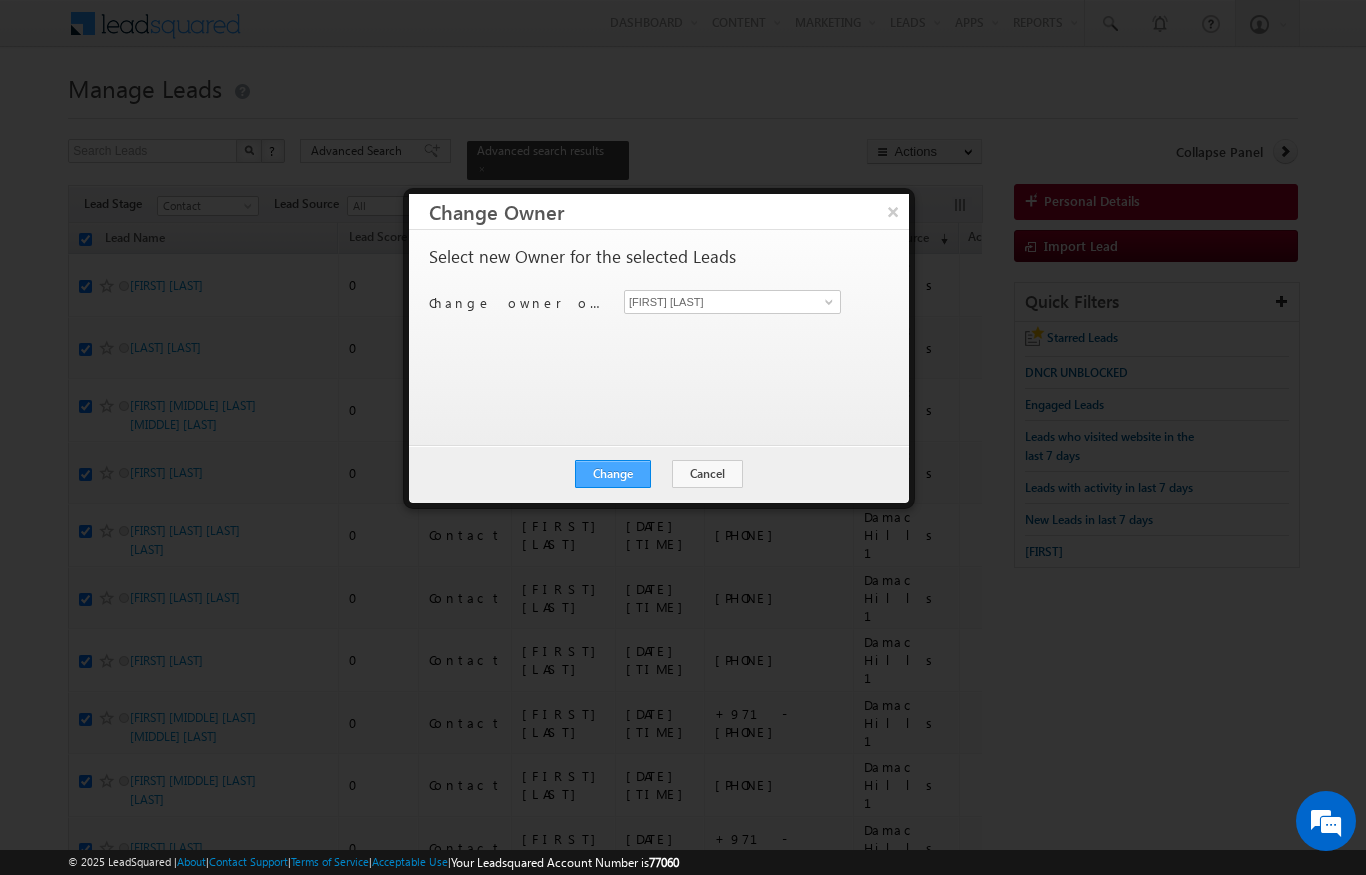 click on "Change" at bounding box center [613, 474] 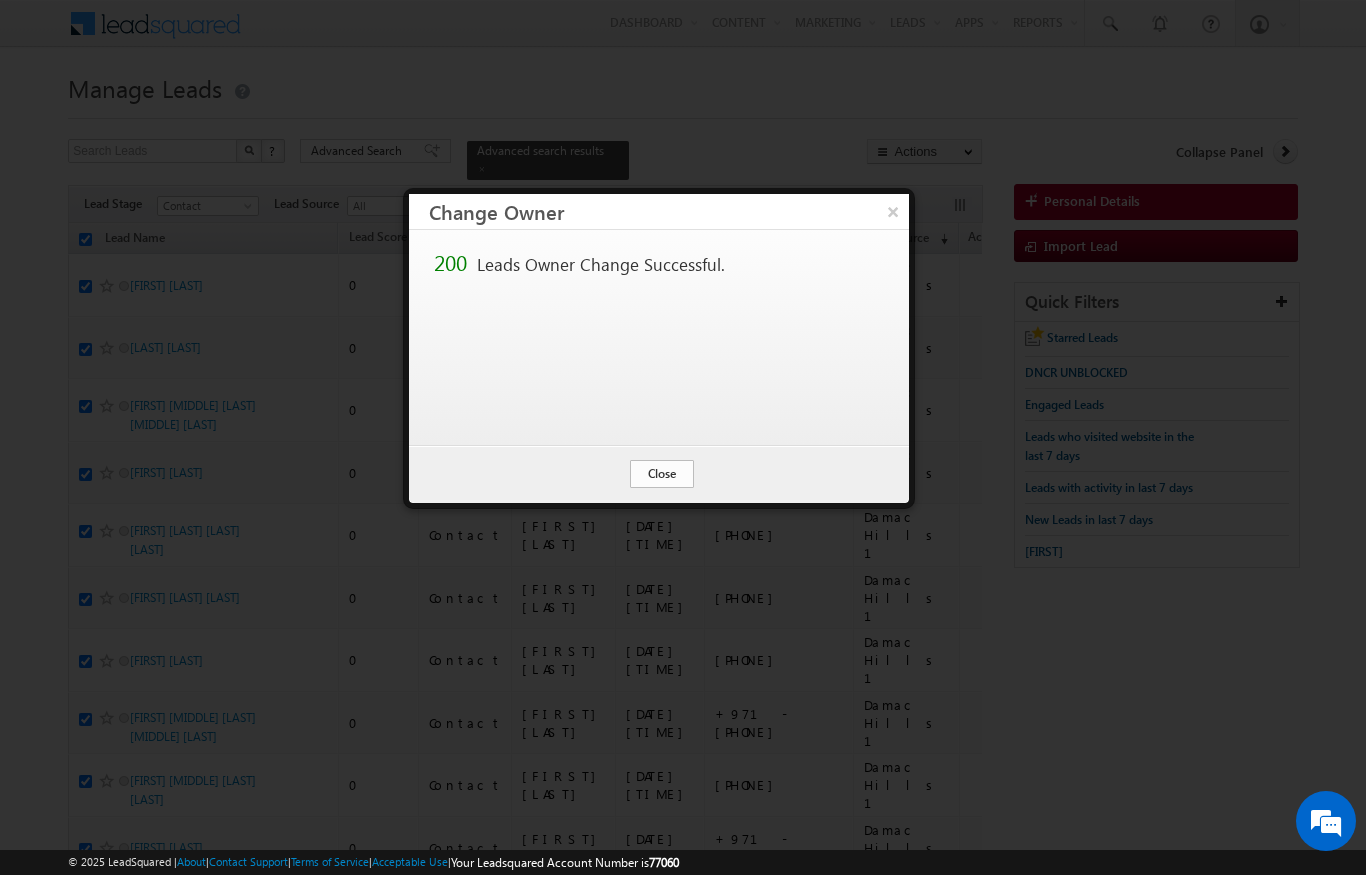 click on "Close" at bounding box center (662, 474) 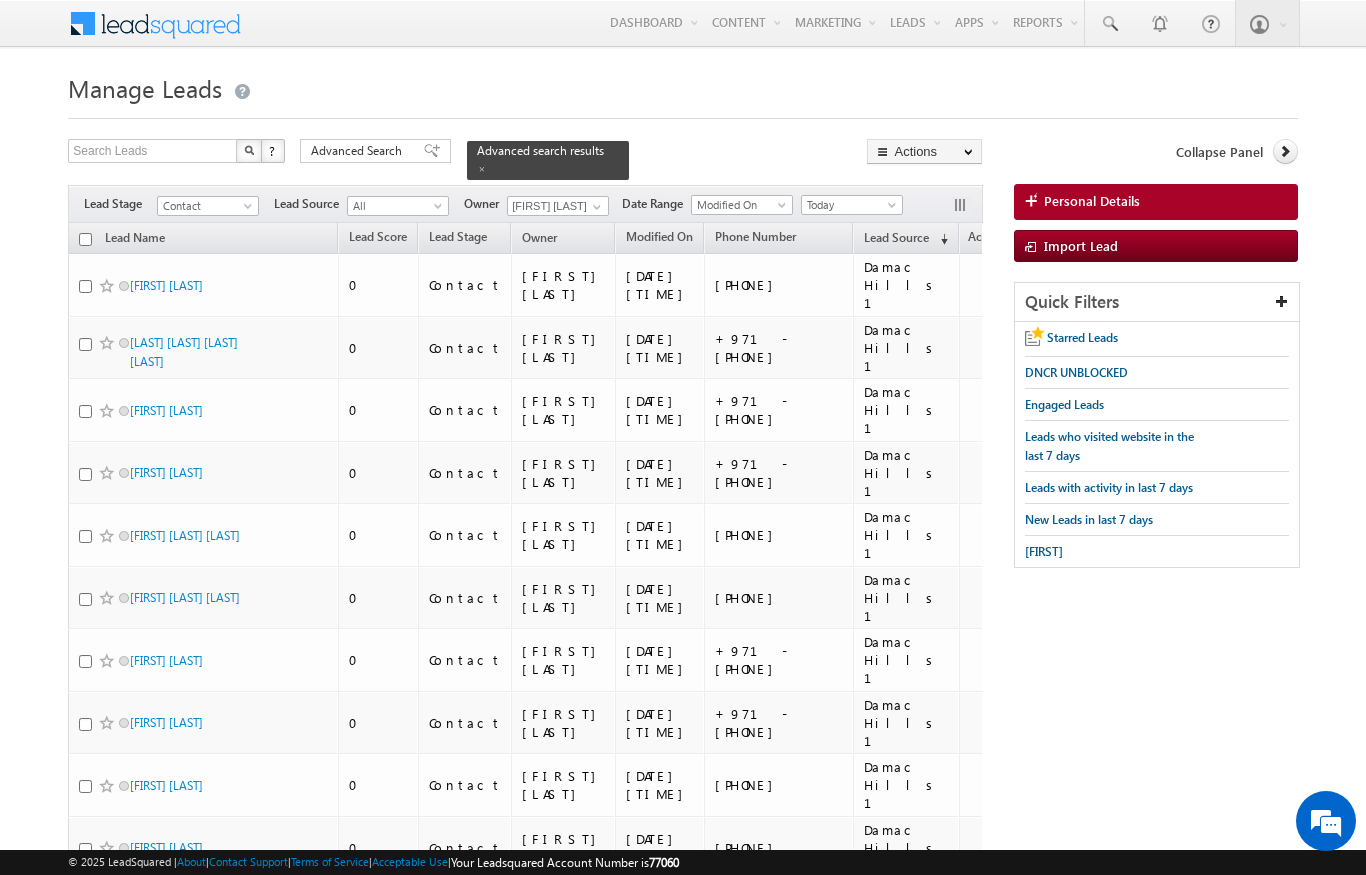 click at bounding box center [85, 239] 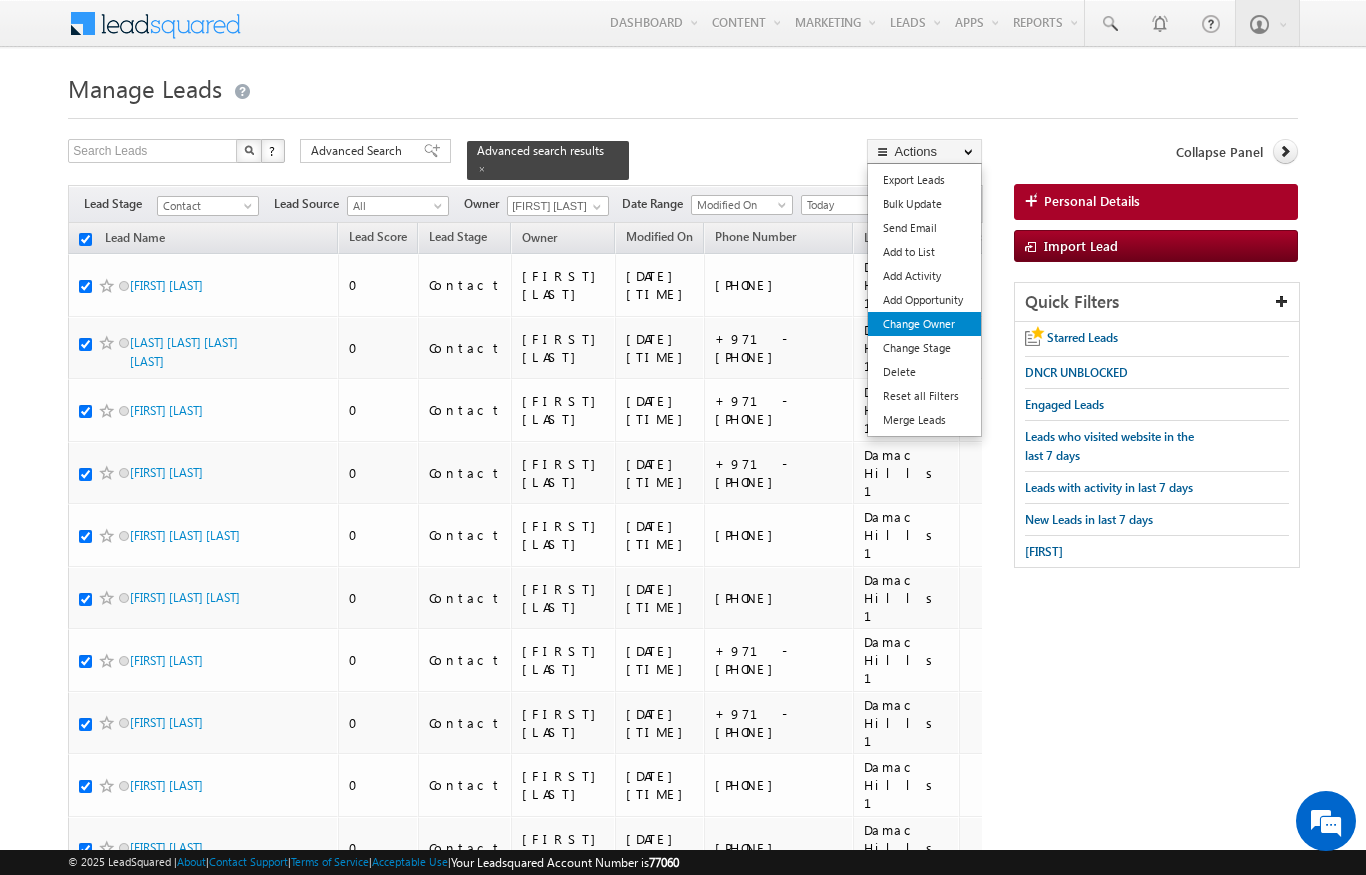 click on "Change Owner" at bounding box center [924, 324] 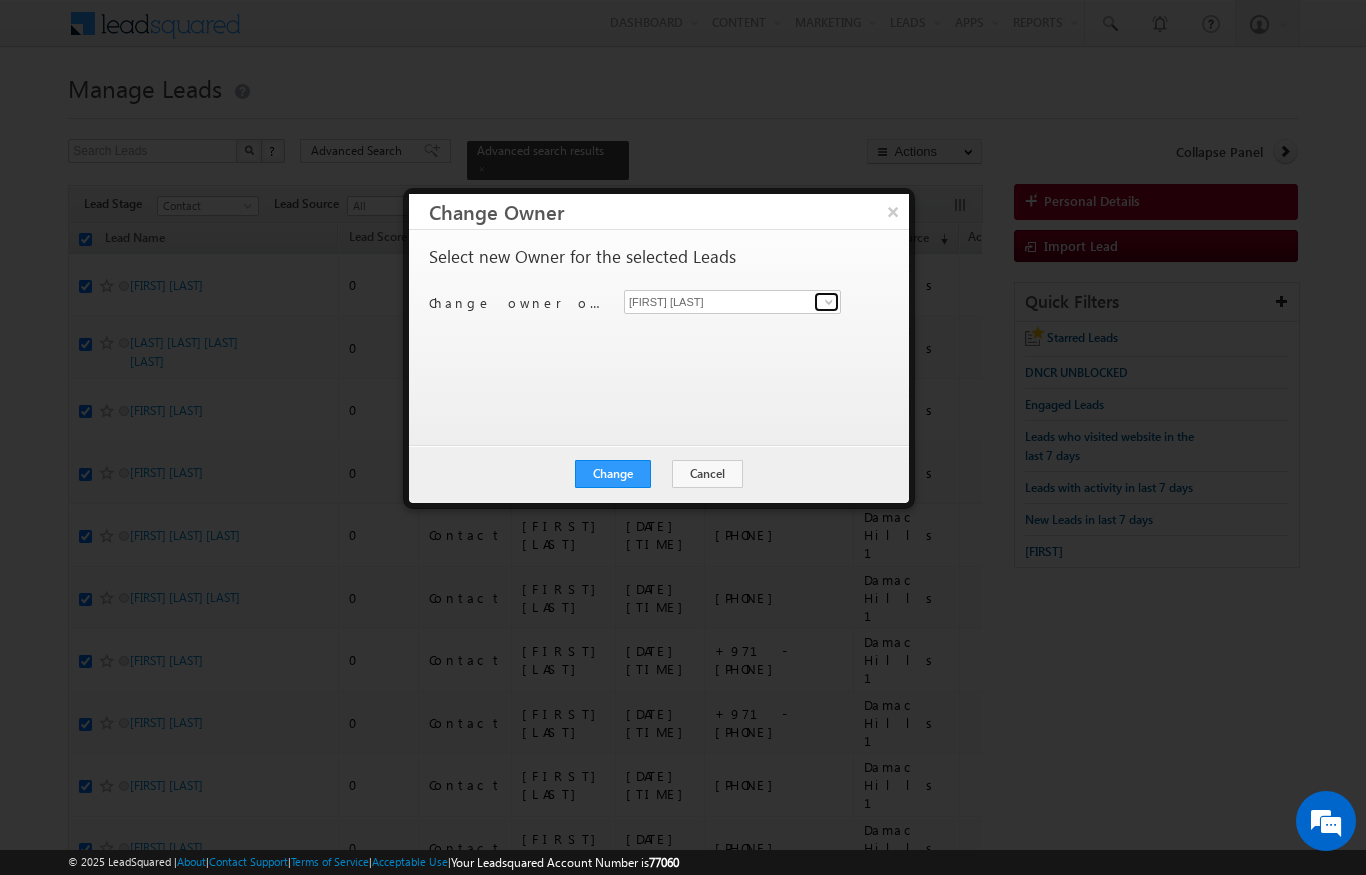 click at bounding box center (829, 302) 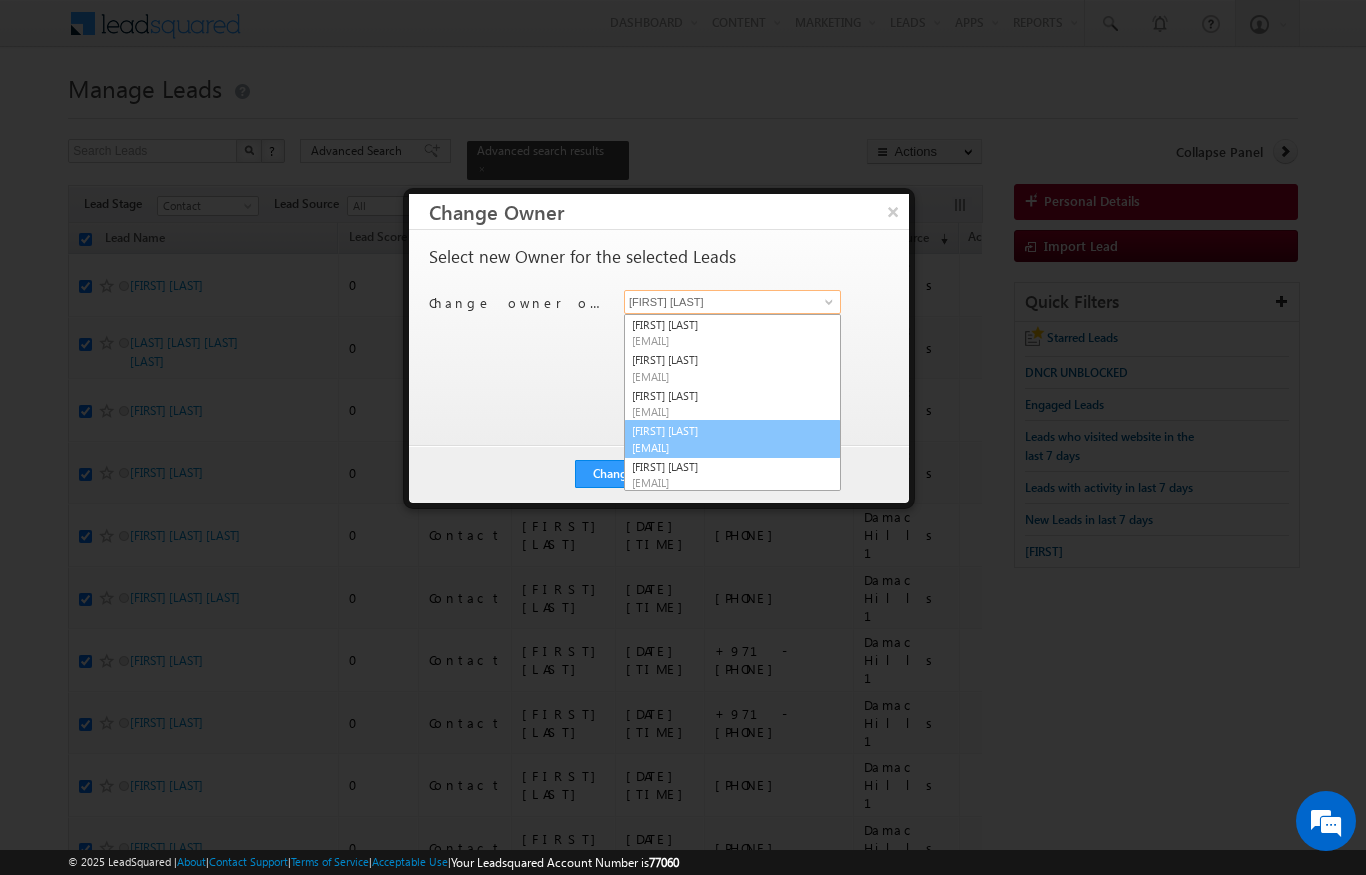 click on "[EMAIL]" at bounding box center (722, 447) 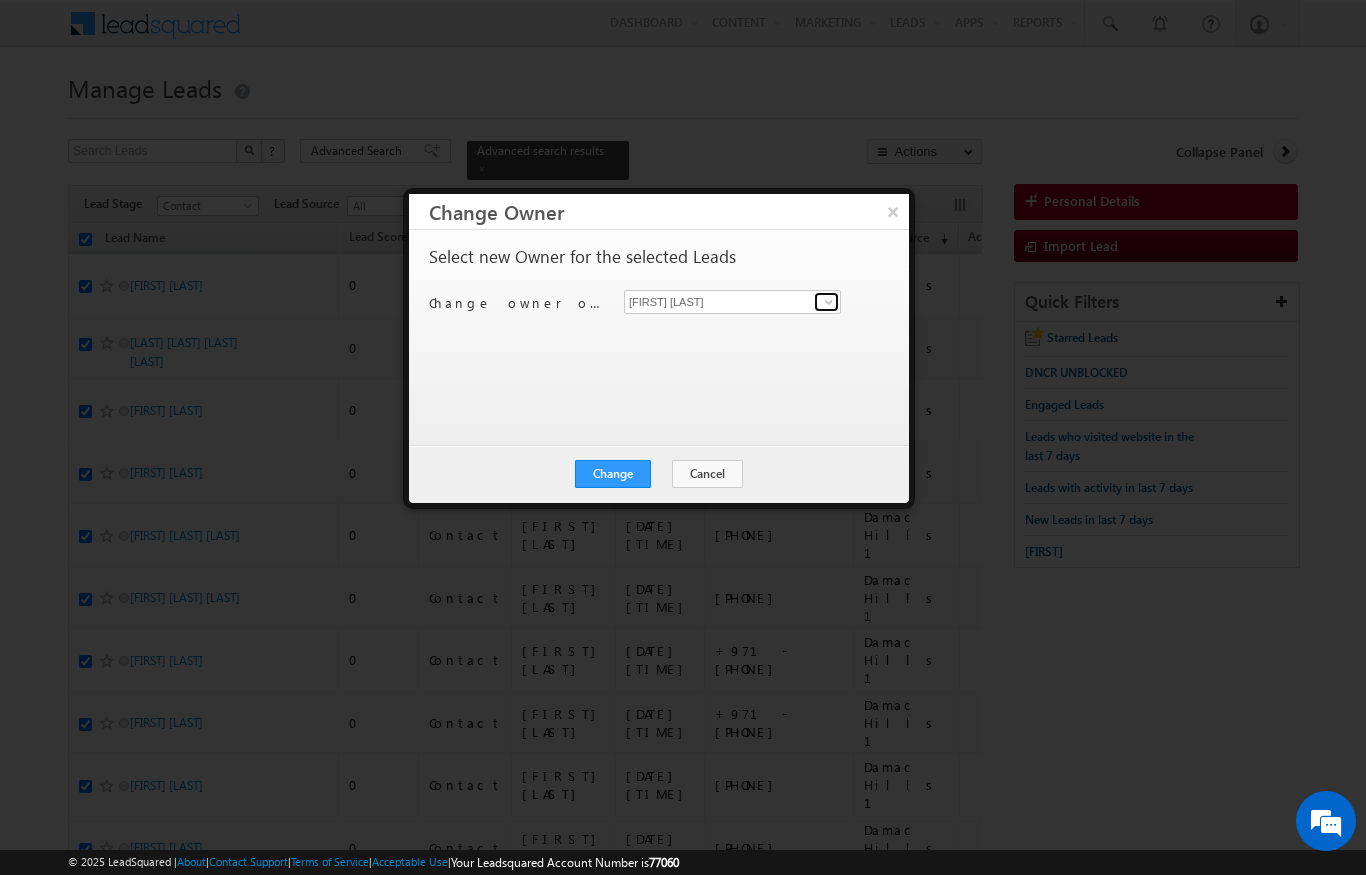 click at bounding box center [826, 302] 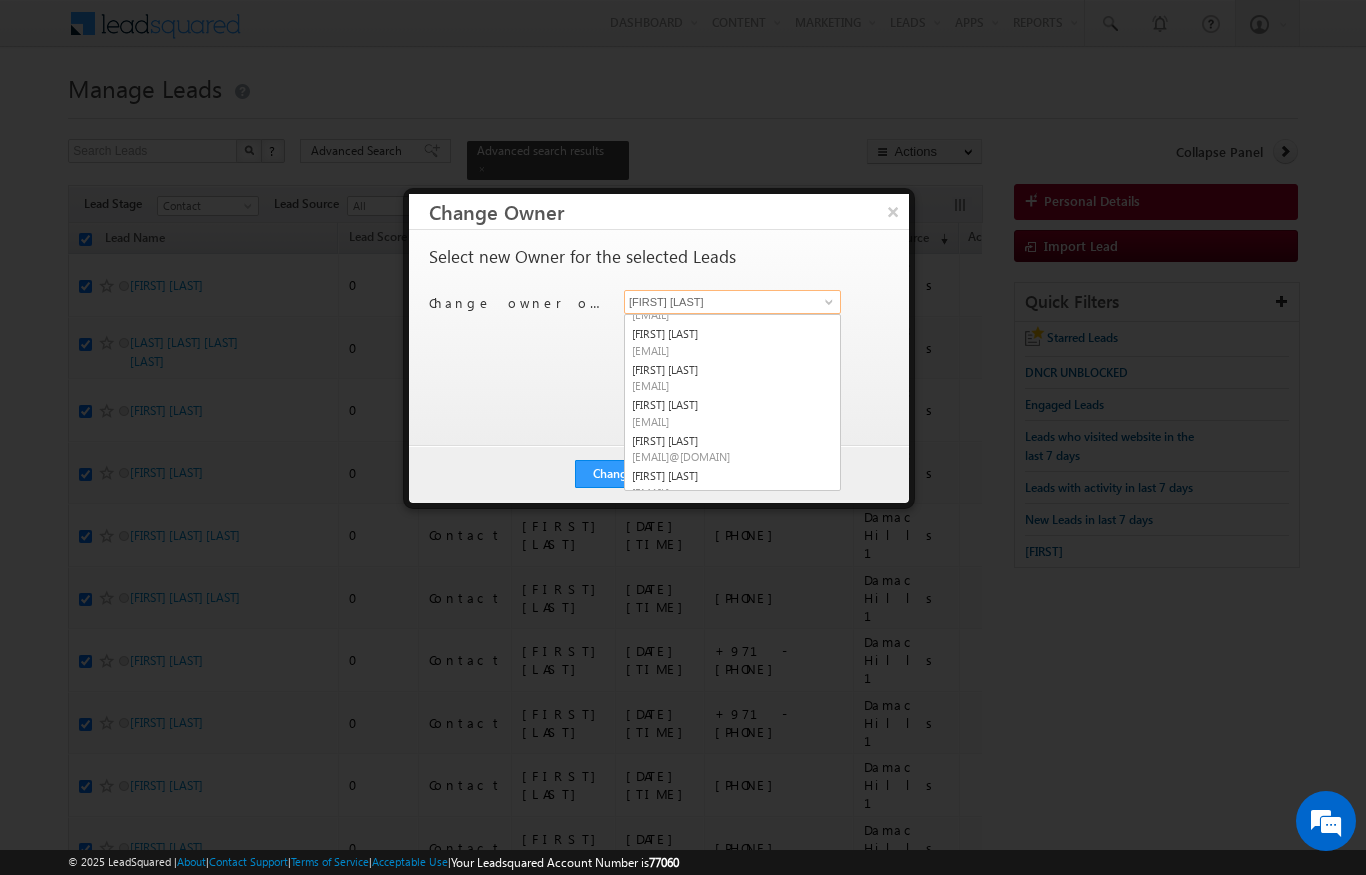 scroll, scrollTop: 106, scrollLeft: 0, axis: vertical 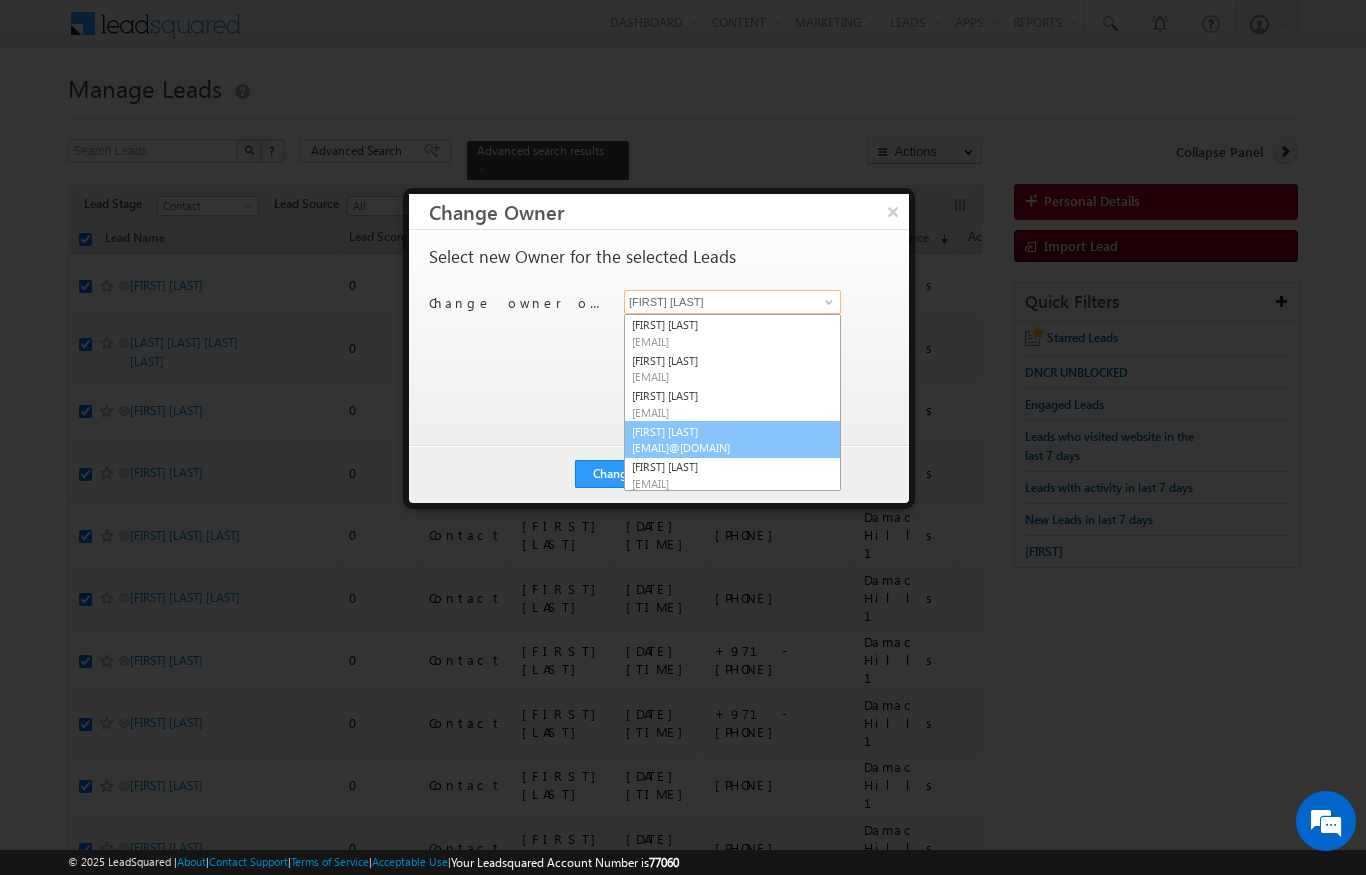 click on "[EMAIL]@[DOMAIN]" at bounding box center (722, 447) 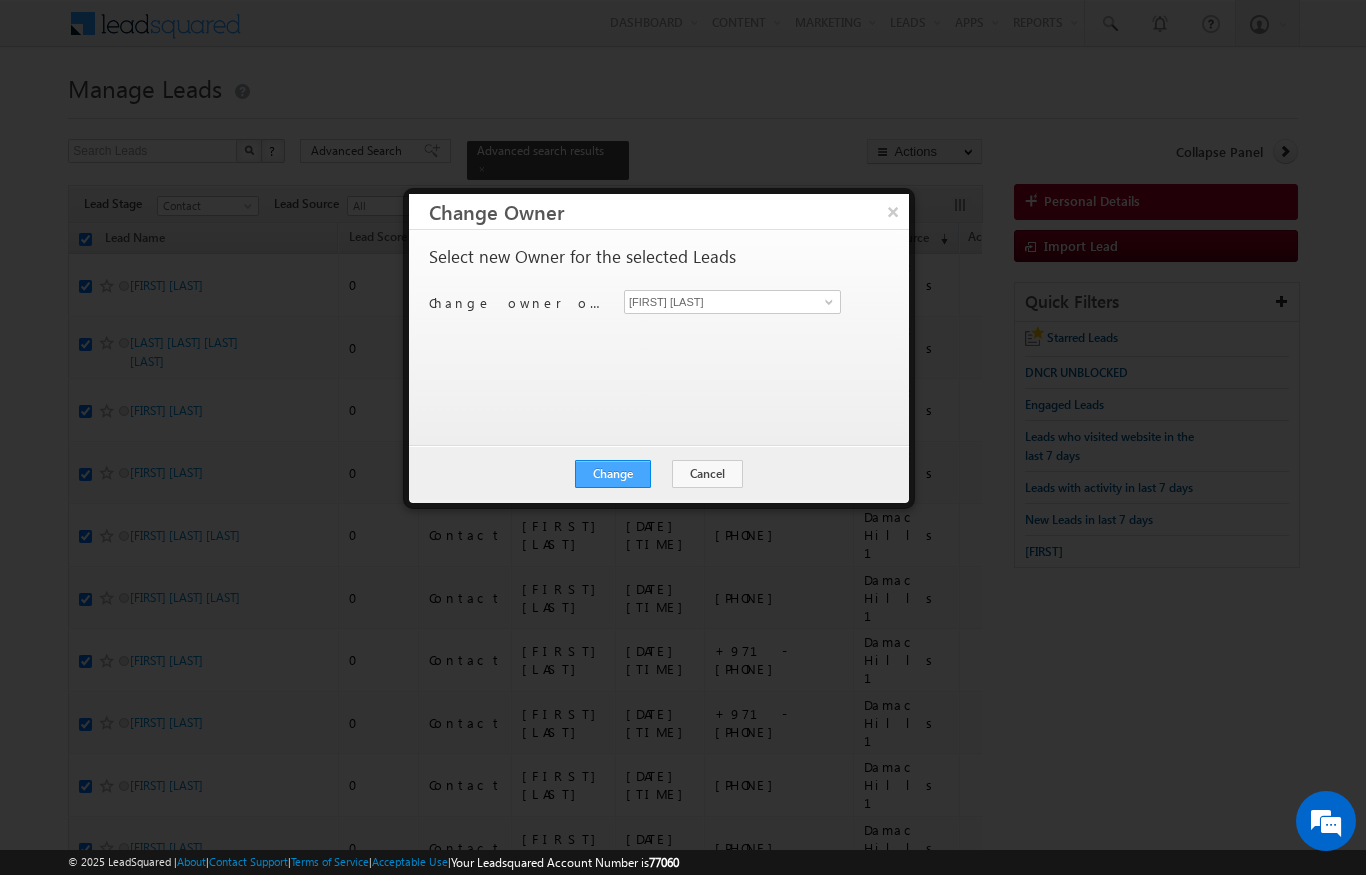 click on "Change" at bounding box center (613, 474) 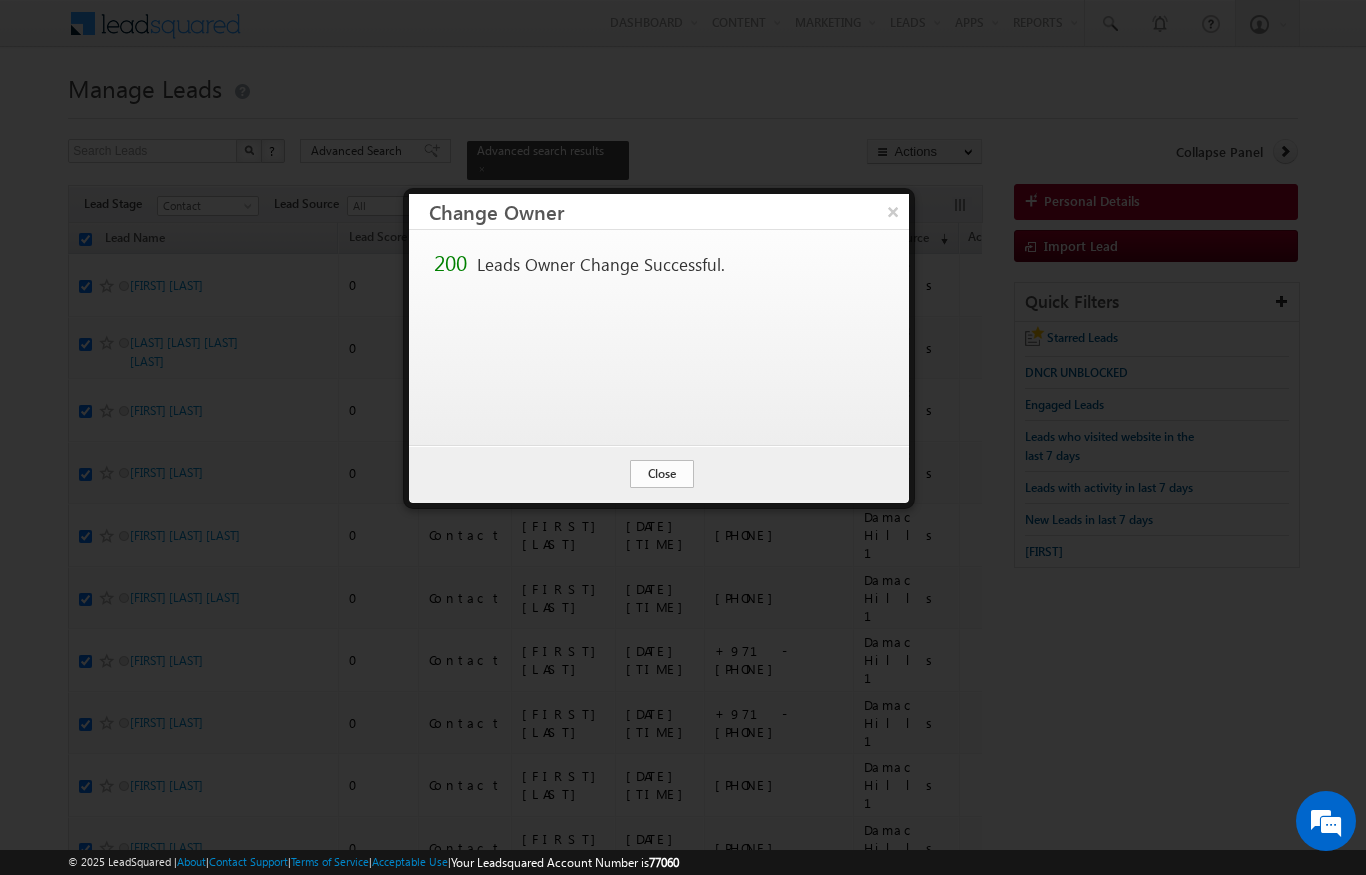 click on "Close" at bounding box center (662, 474) 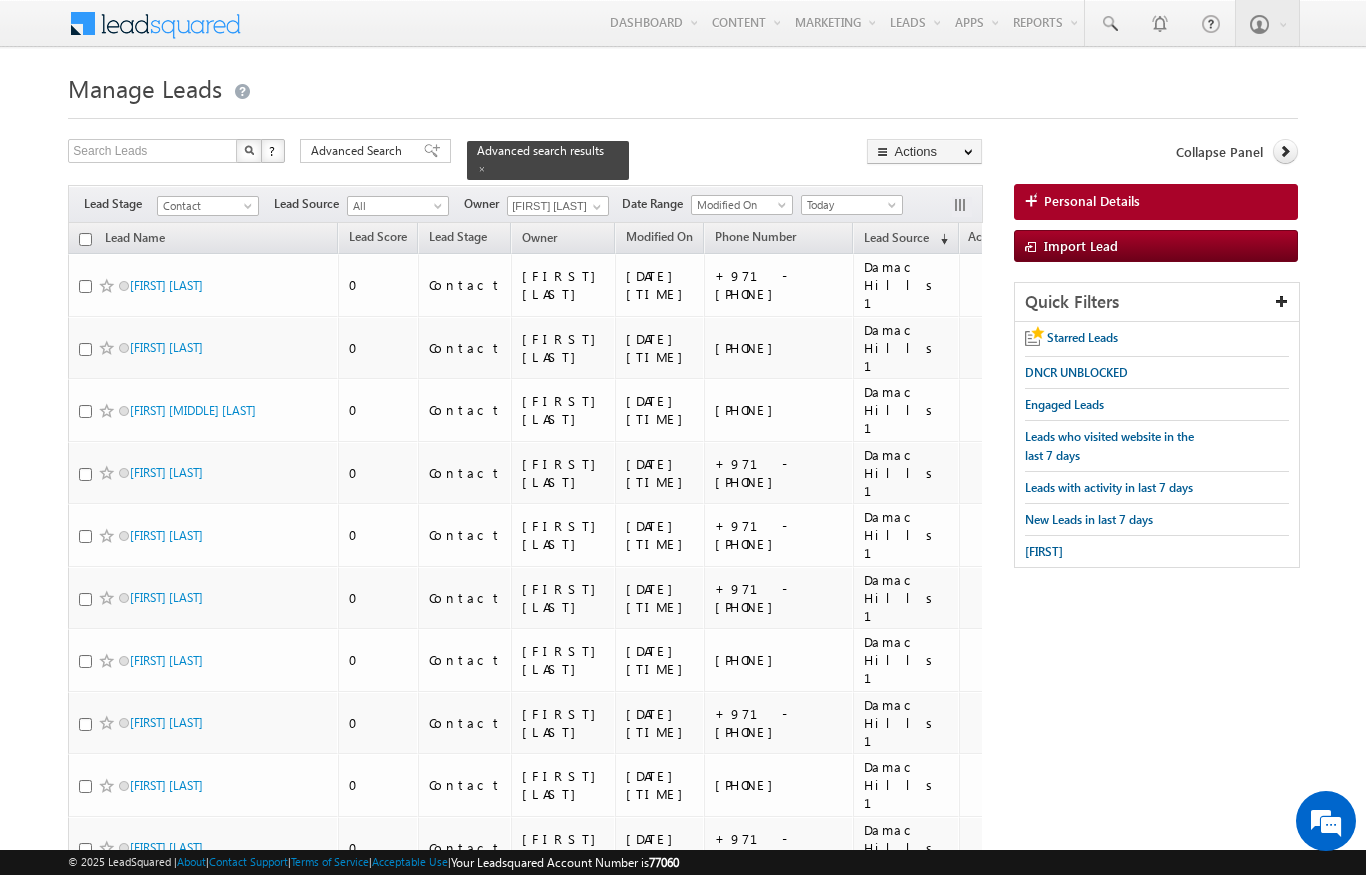 click on "Lead Name" at bounding box center [203, 238] 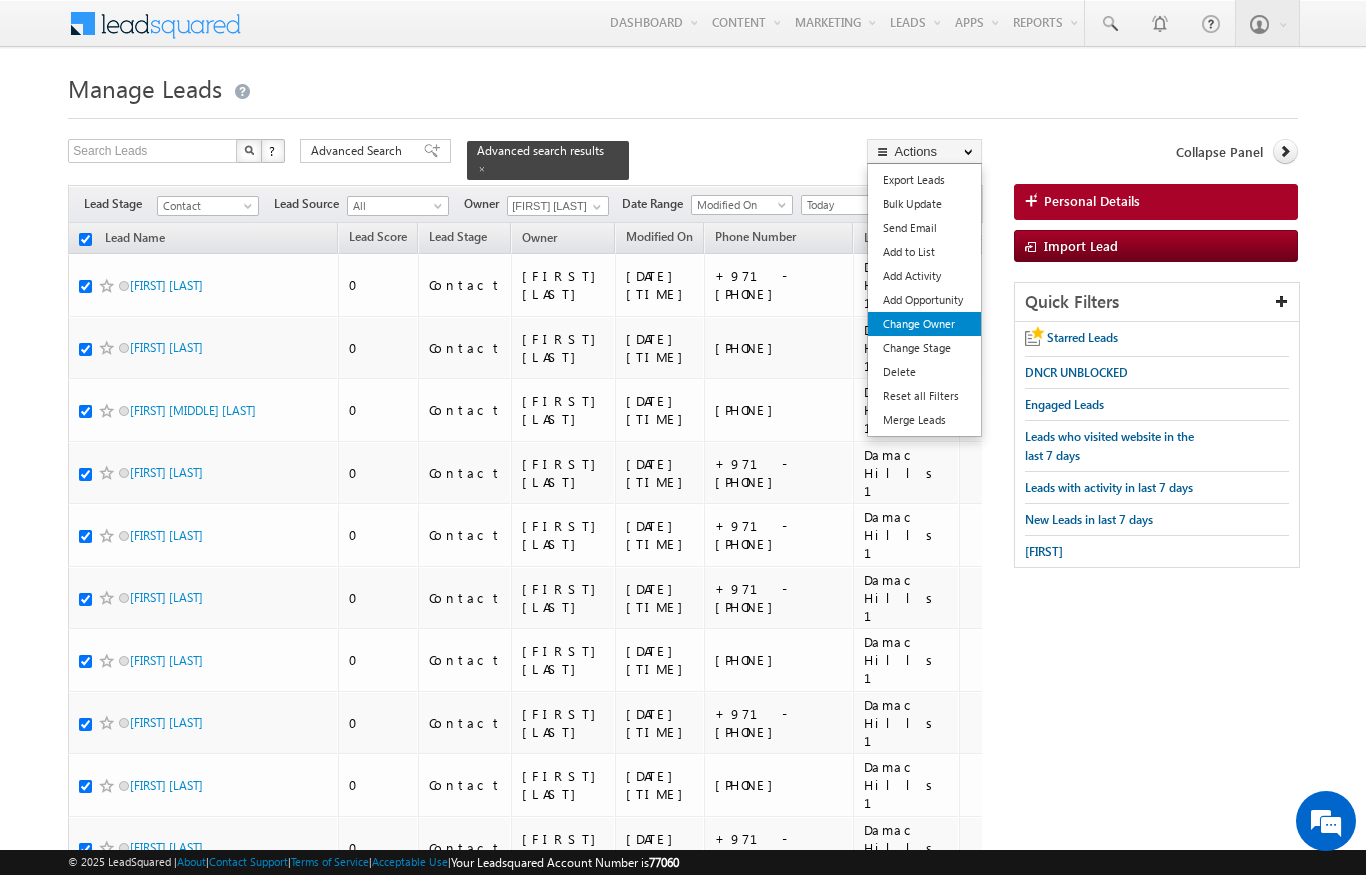 click on "Change Owner" at bounding box center [924, 324] 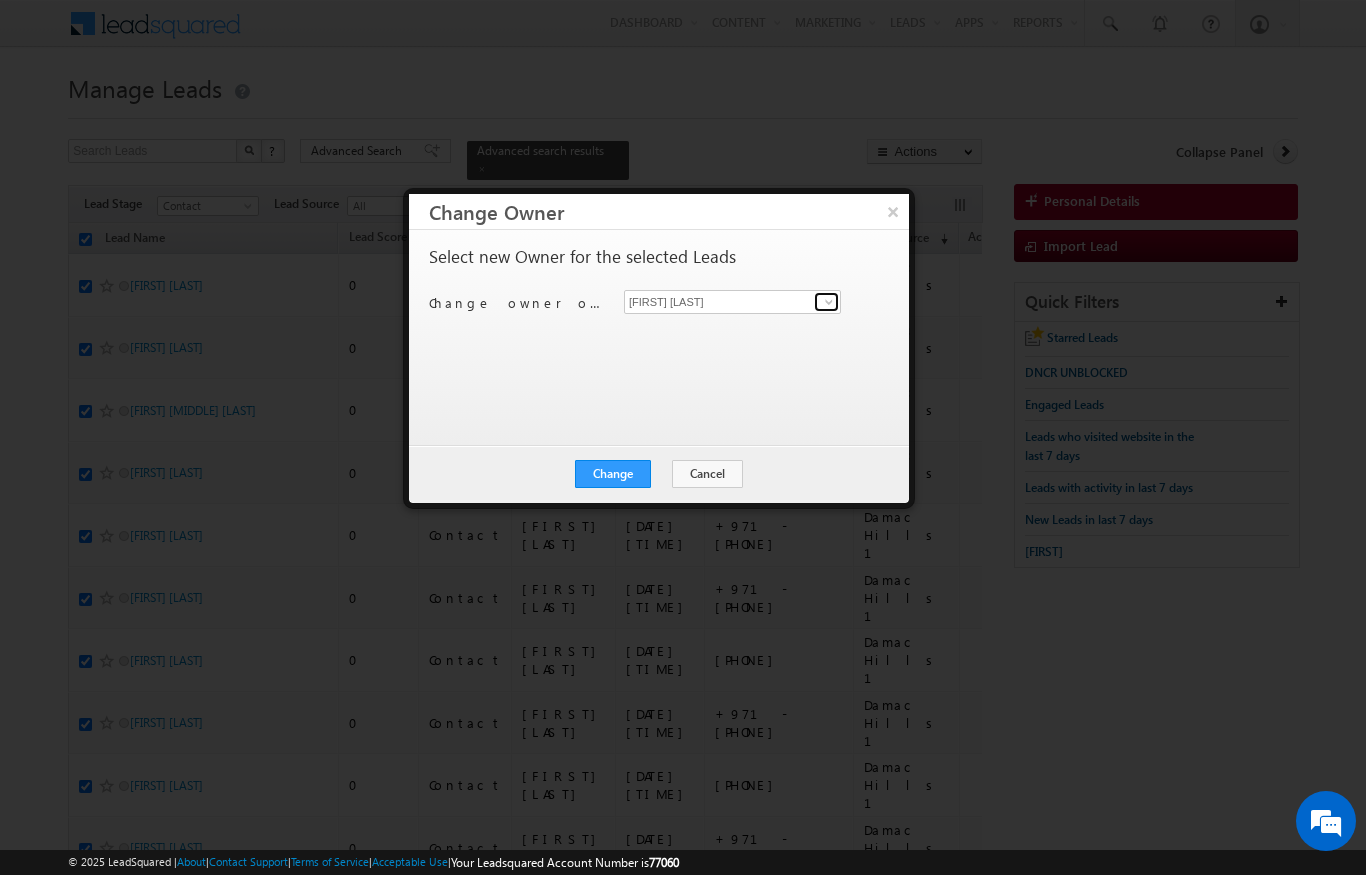 click at bounding box center (829, 302) 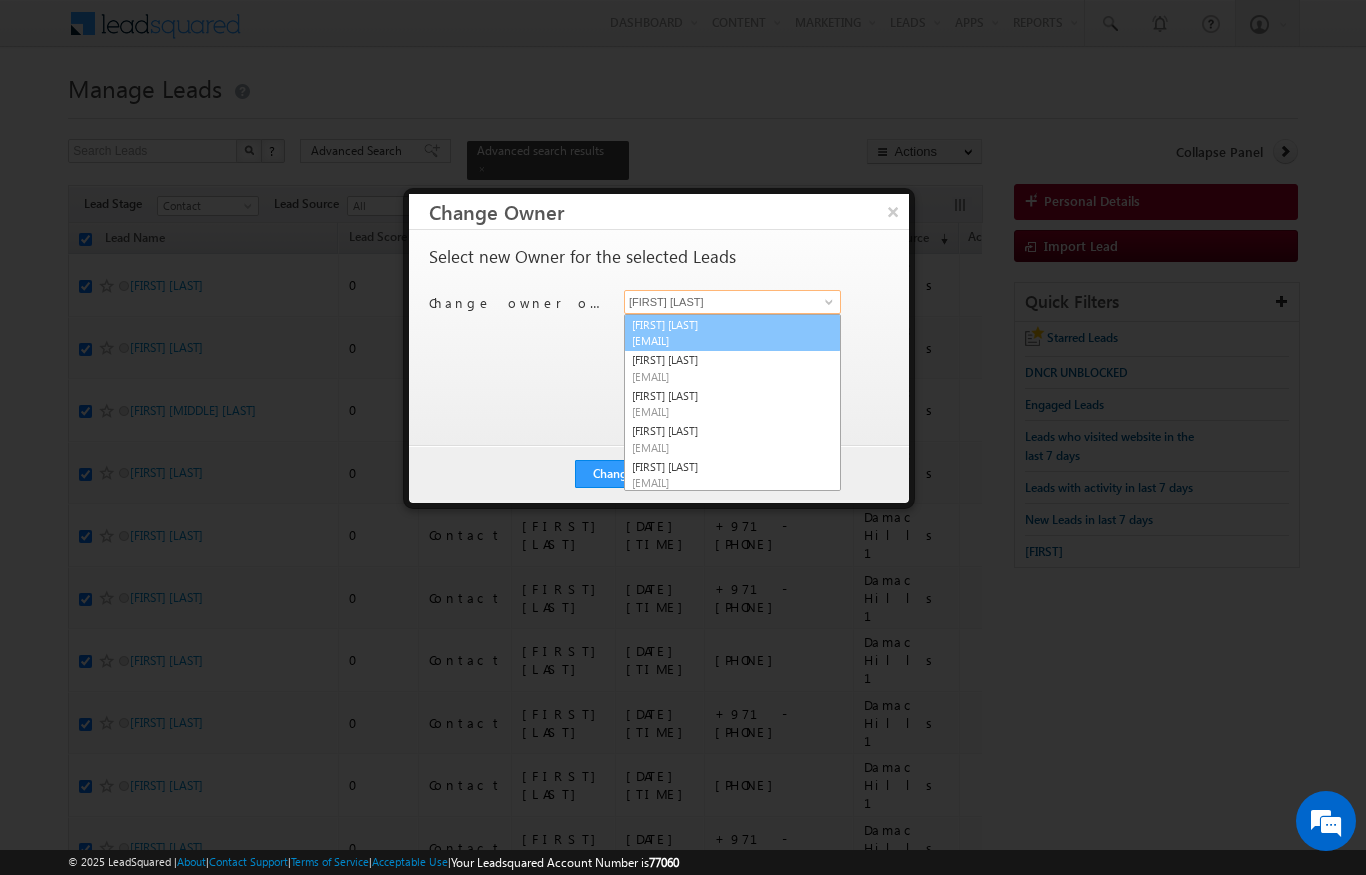 click on "[EMAIL]" at bounding box center (722, 340) 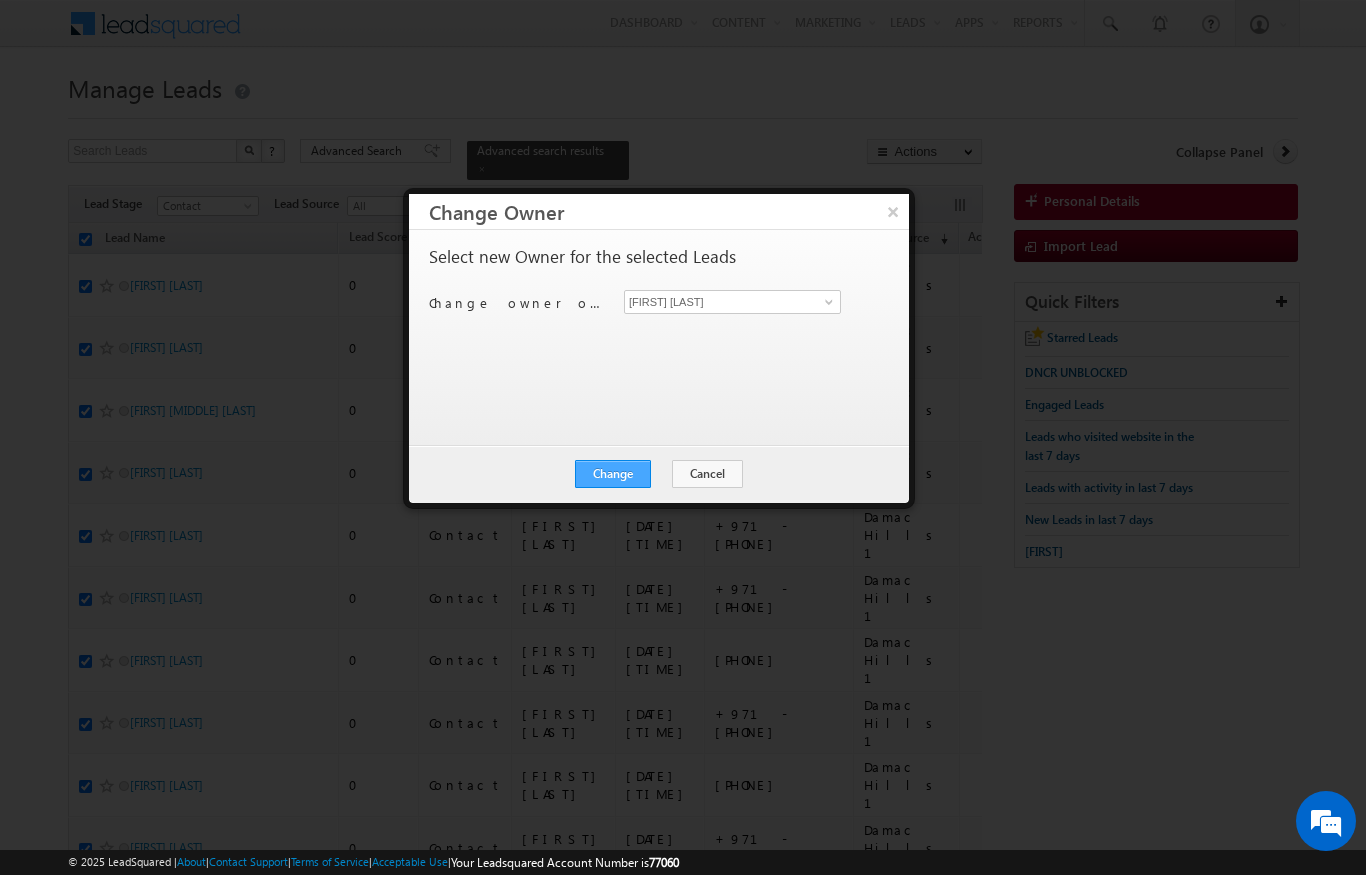 click on "Change" at bounding box center (613, 474) 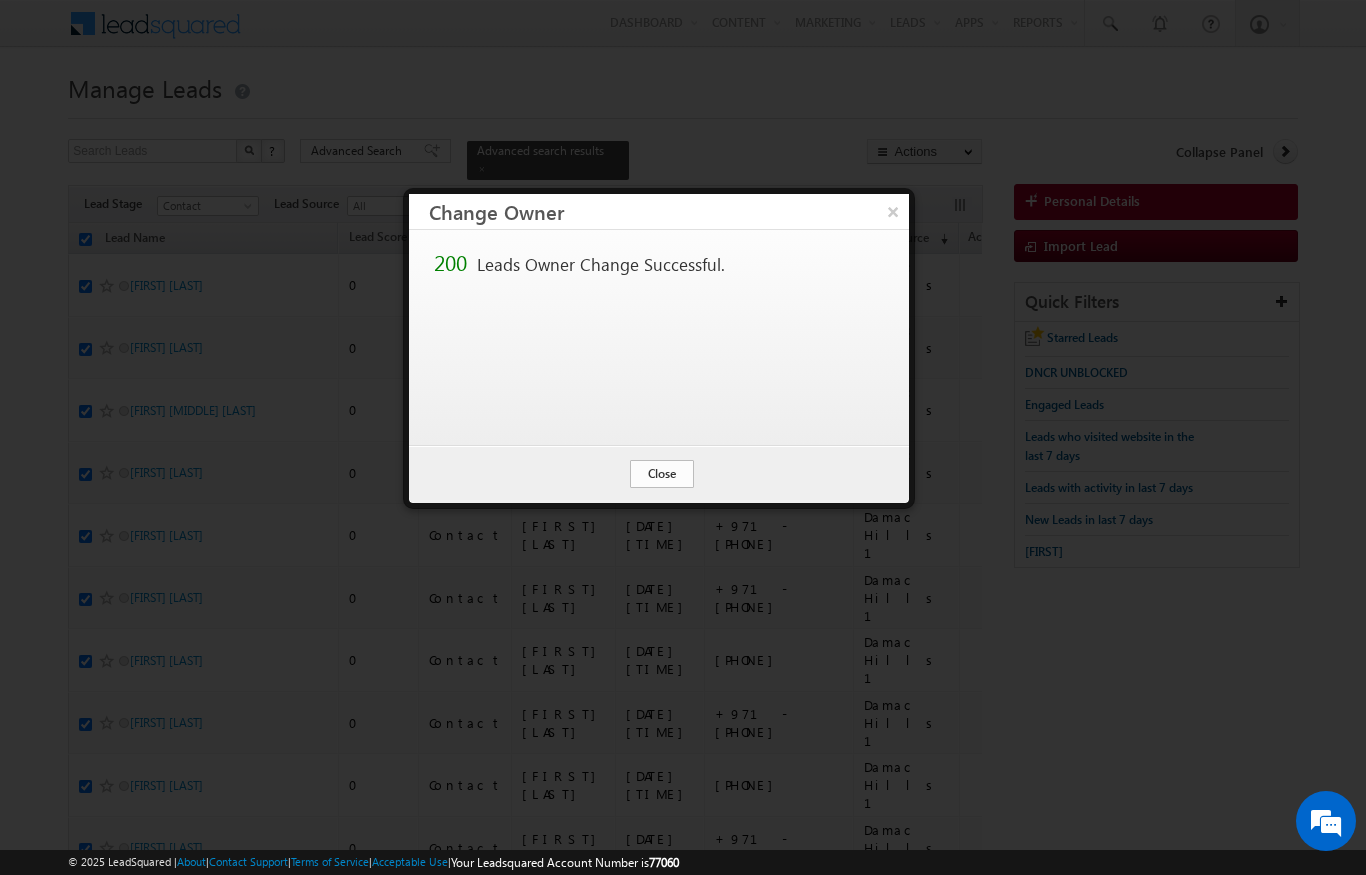 click on "Close" at bounding box center (662, 474) 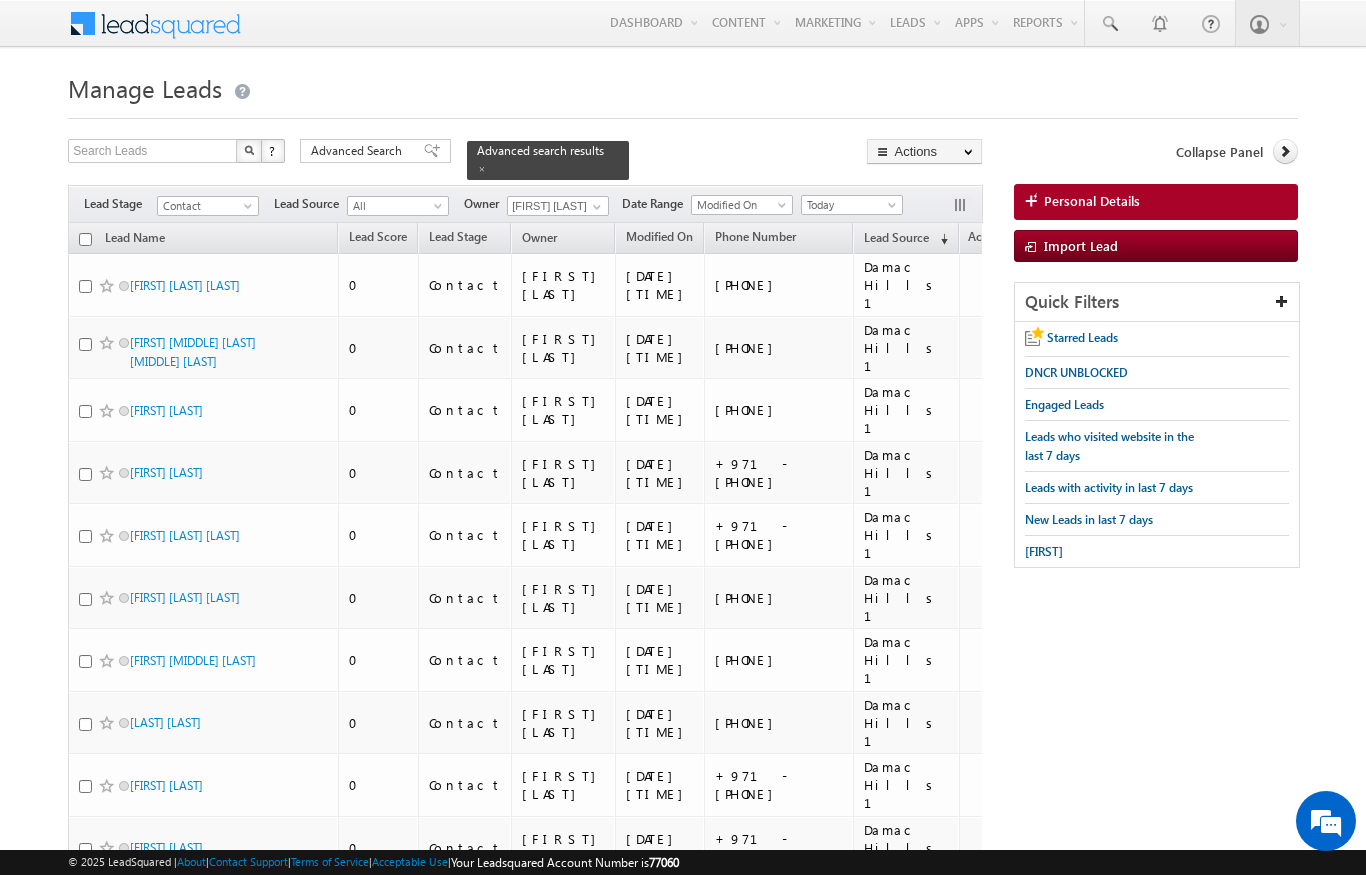click at bounding box center [85, 239] 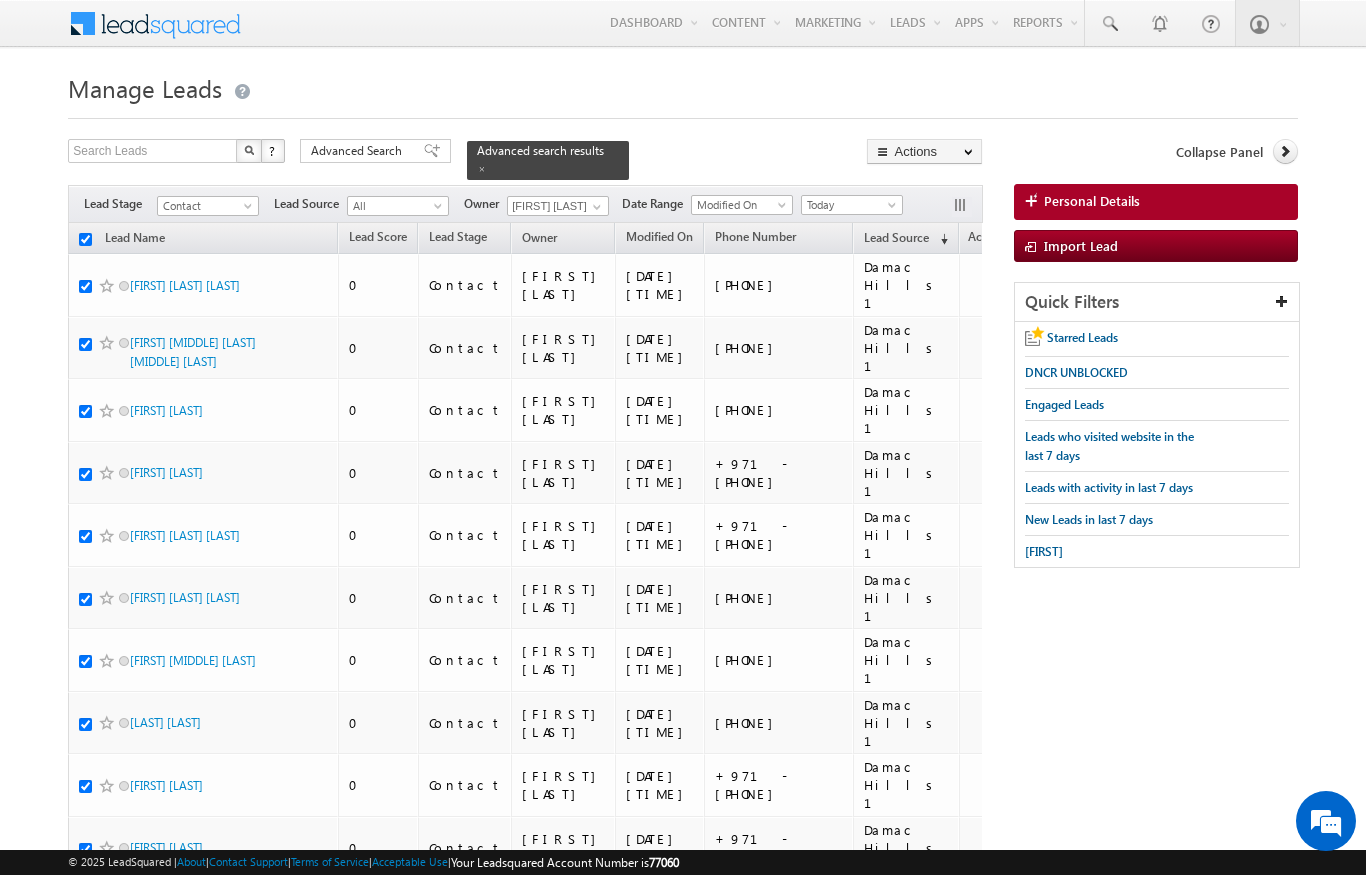 click on "Export Leads" at bounding box center (0, 0) 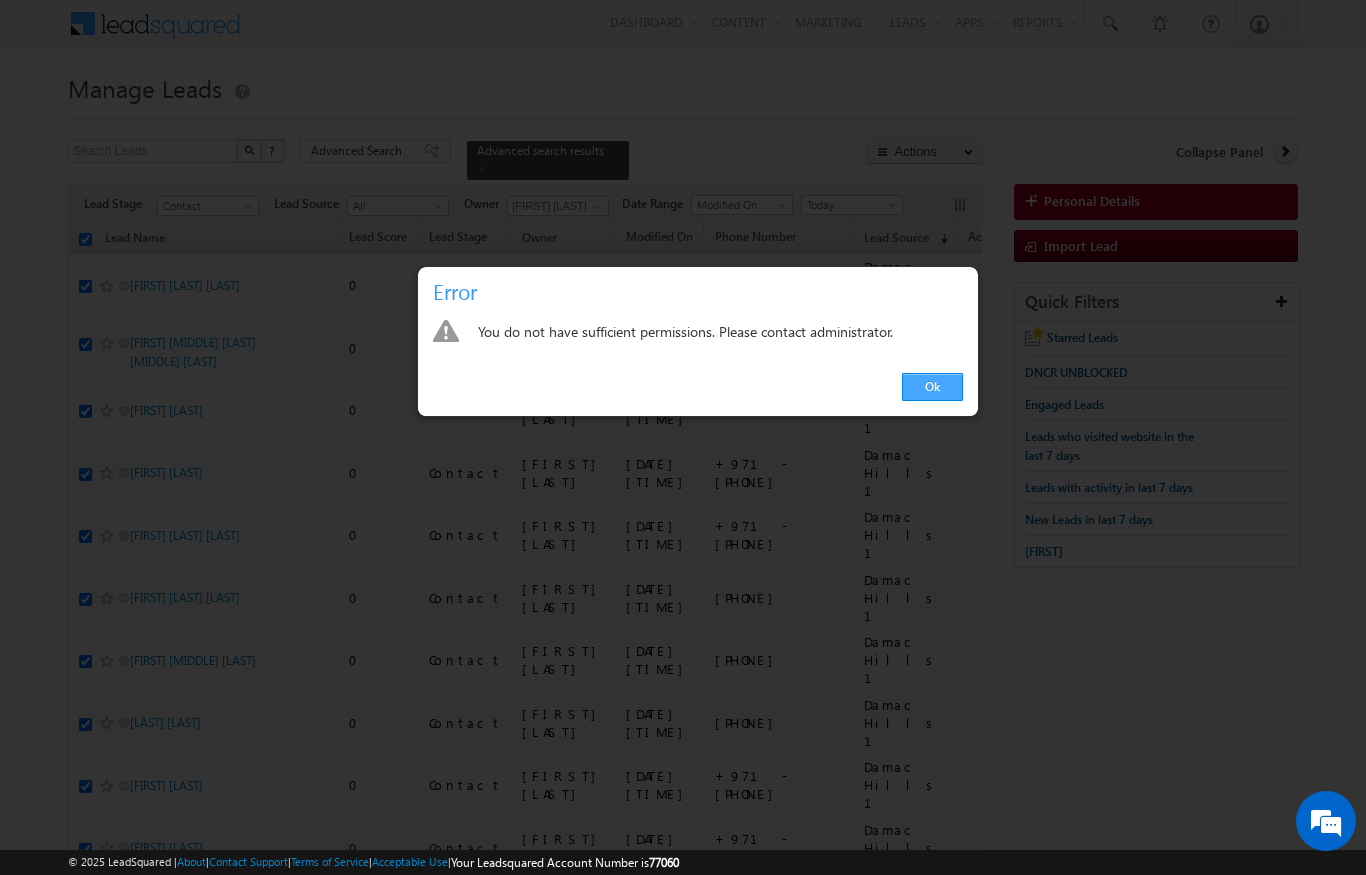 click on "Ok" at bounding box center (932, 387) 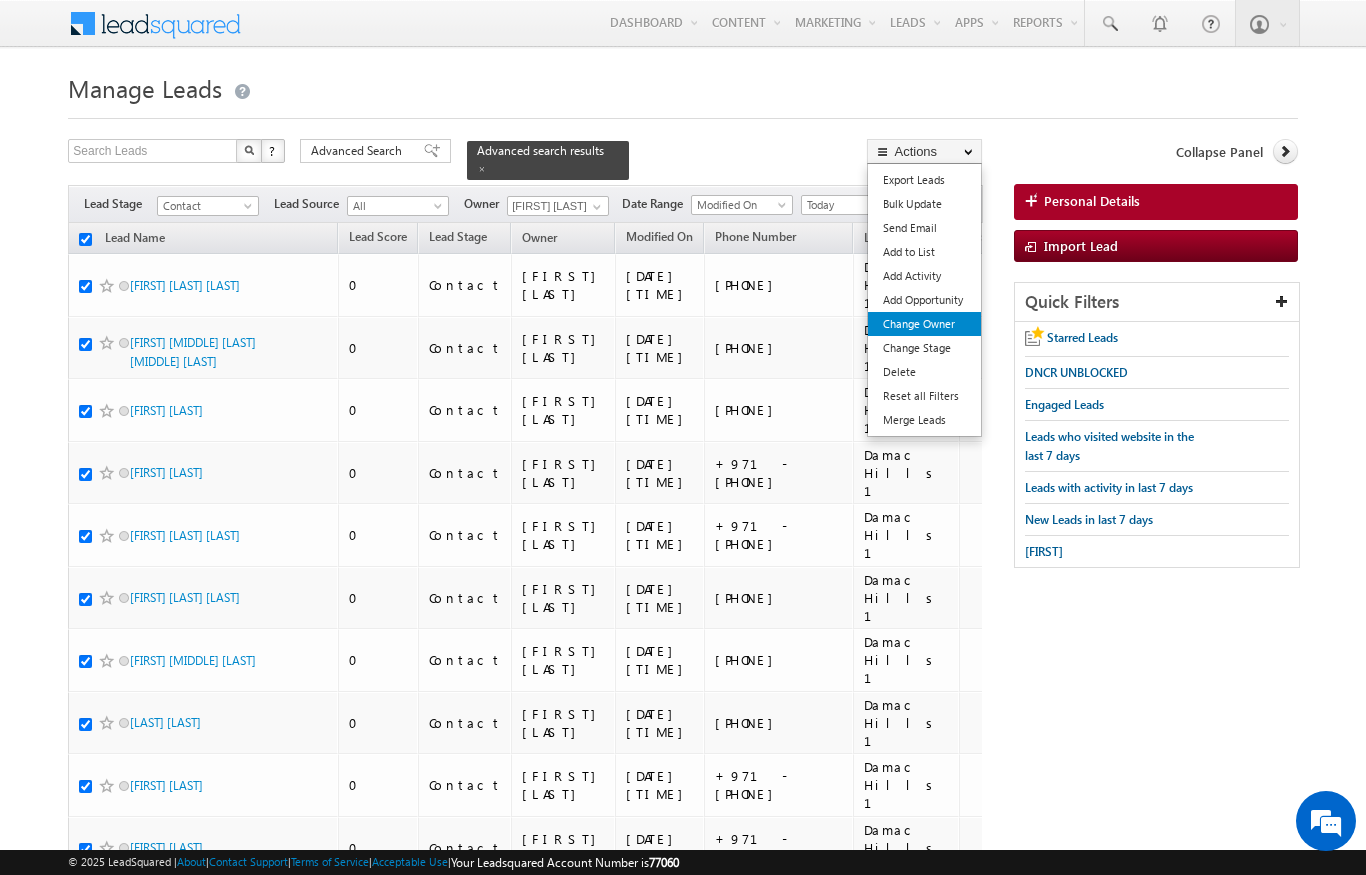 click on "Change Owner" at bounding box center [924, 324] 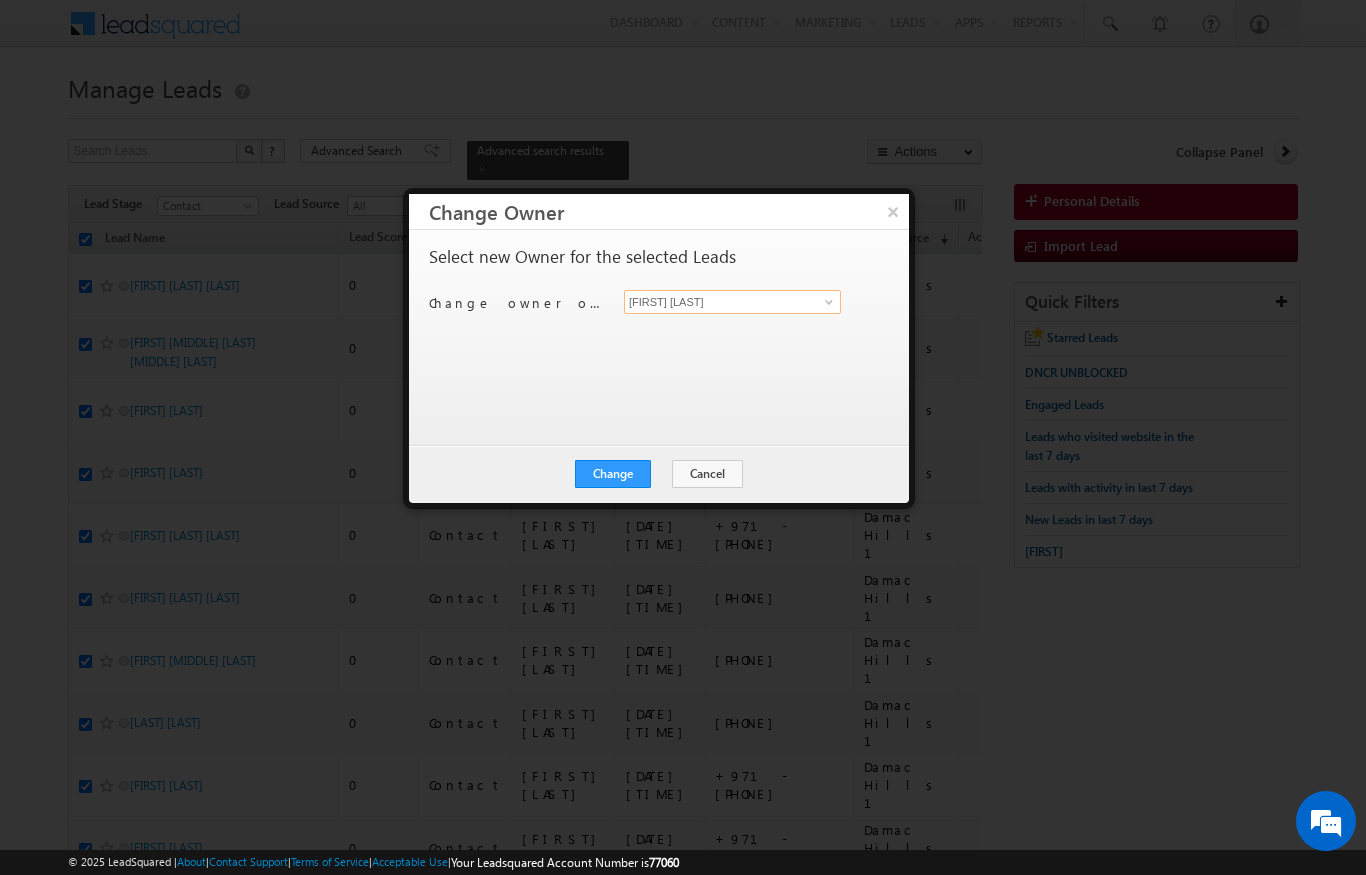 click on "[FIRST] [LAST]" at bounding box center [732, 302] 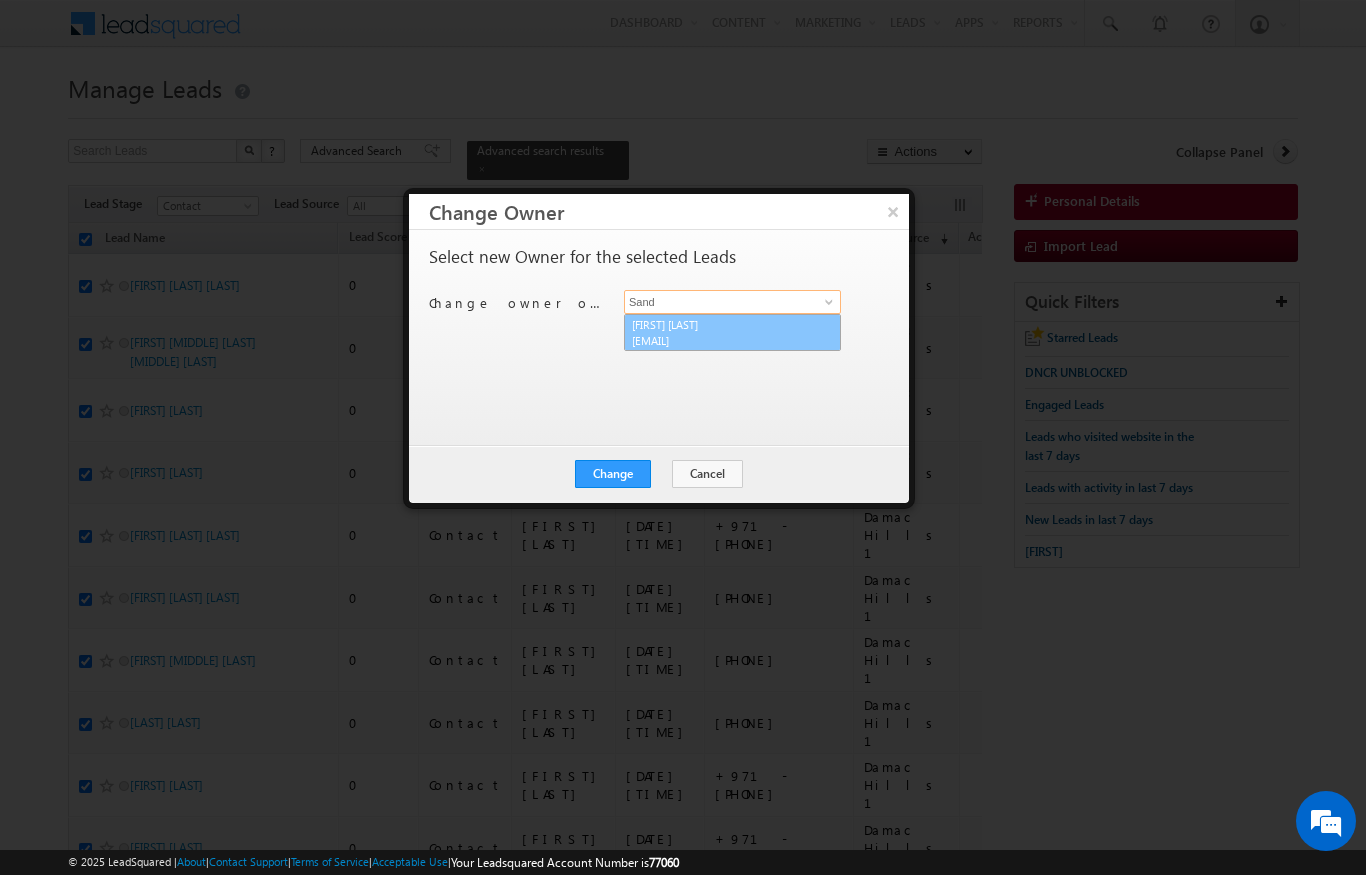 click on "[FIRST] [LAST] [EMAIL]" at bounding box center (732, 333) 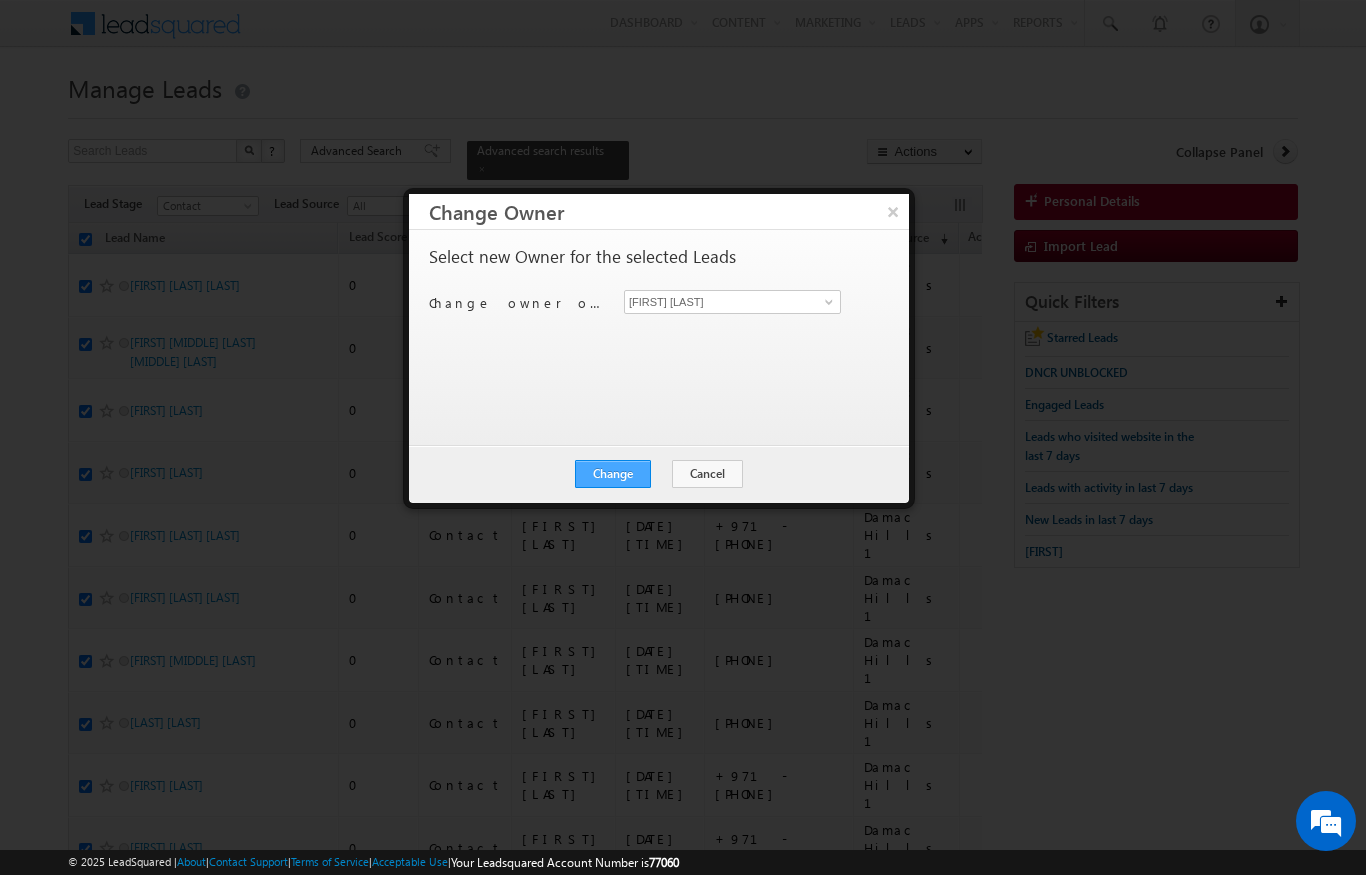 click on "Change" at bounding box center (613, 474) 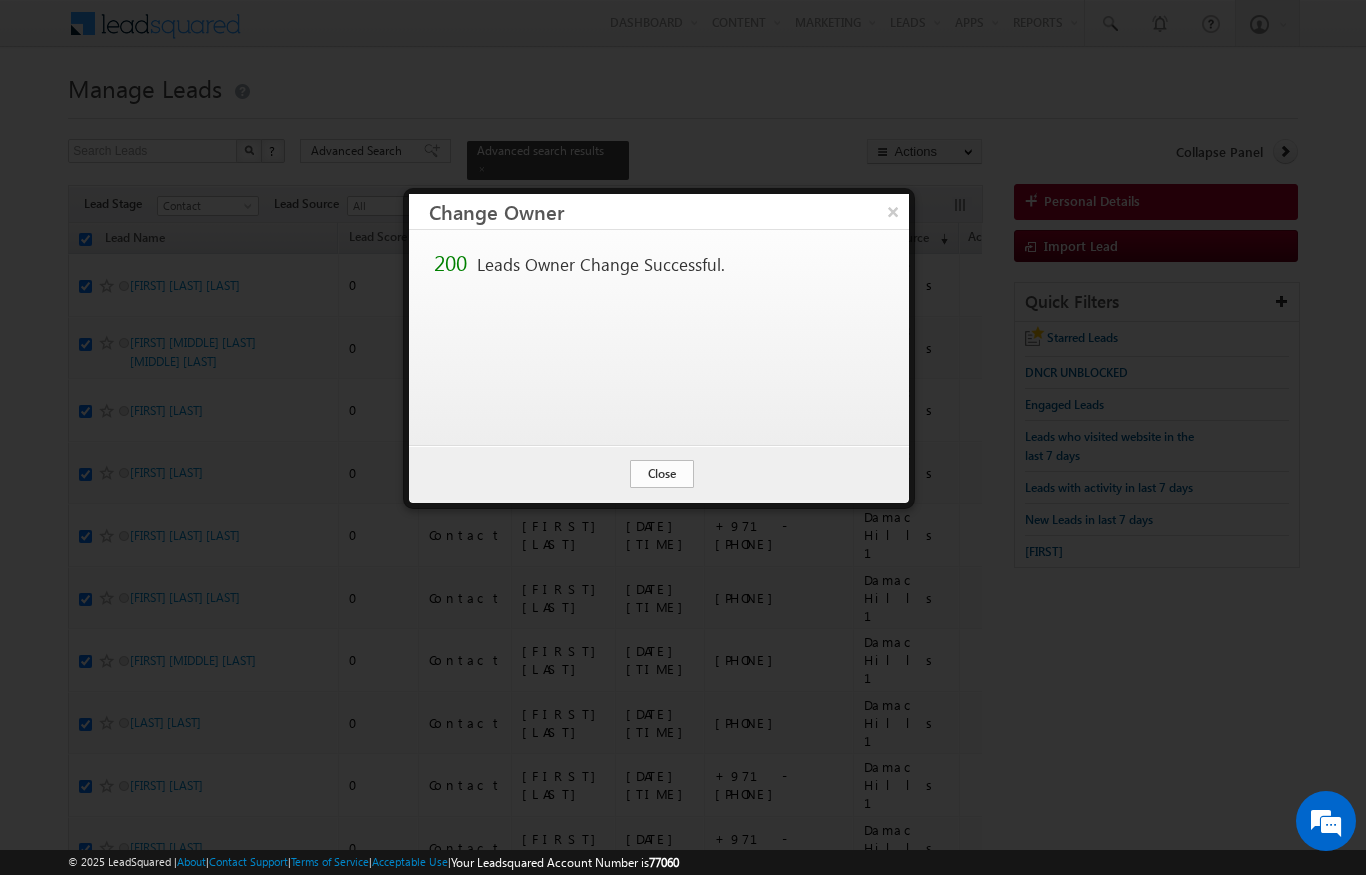 click on "Close" at bounding box center [662, 474] 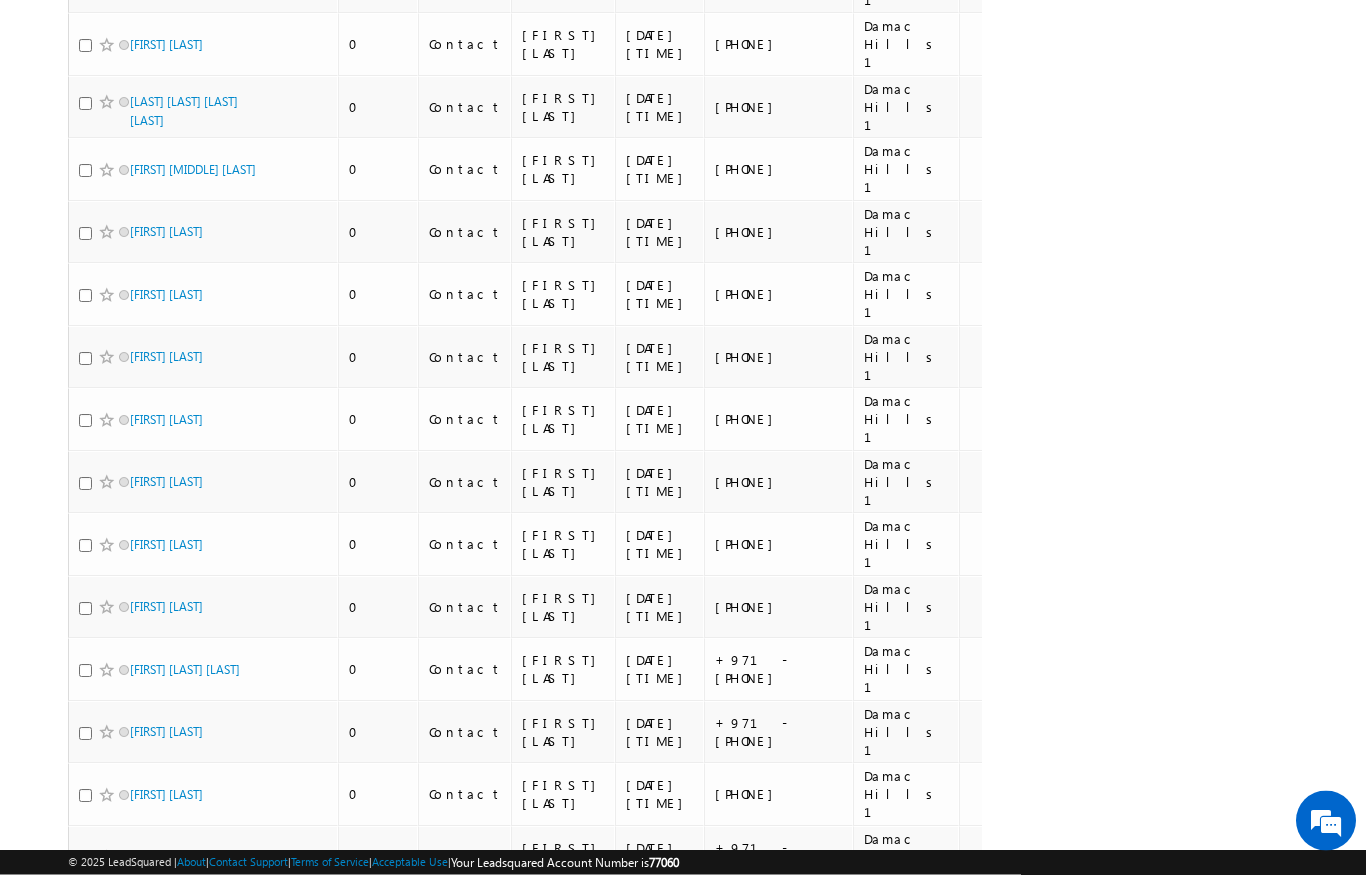 scroll, scrollTop: 5075, scrollLeft: 0, axis: vertical 